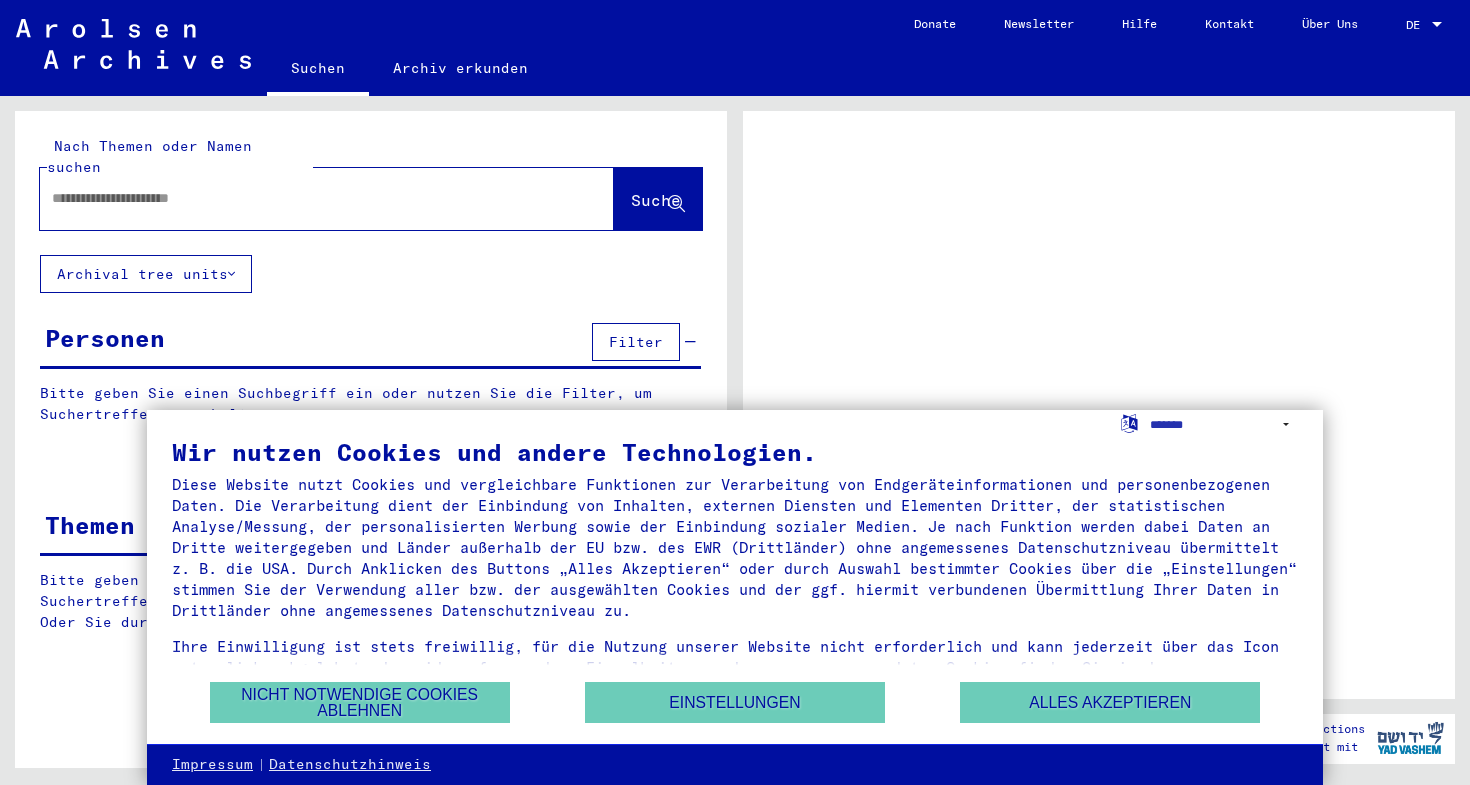 scroll, scrollTop: 0, scrollLeft: 0, axis: both 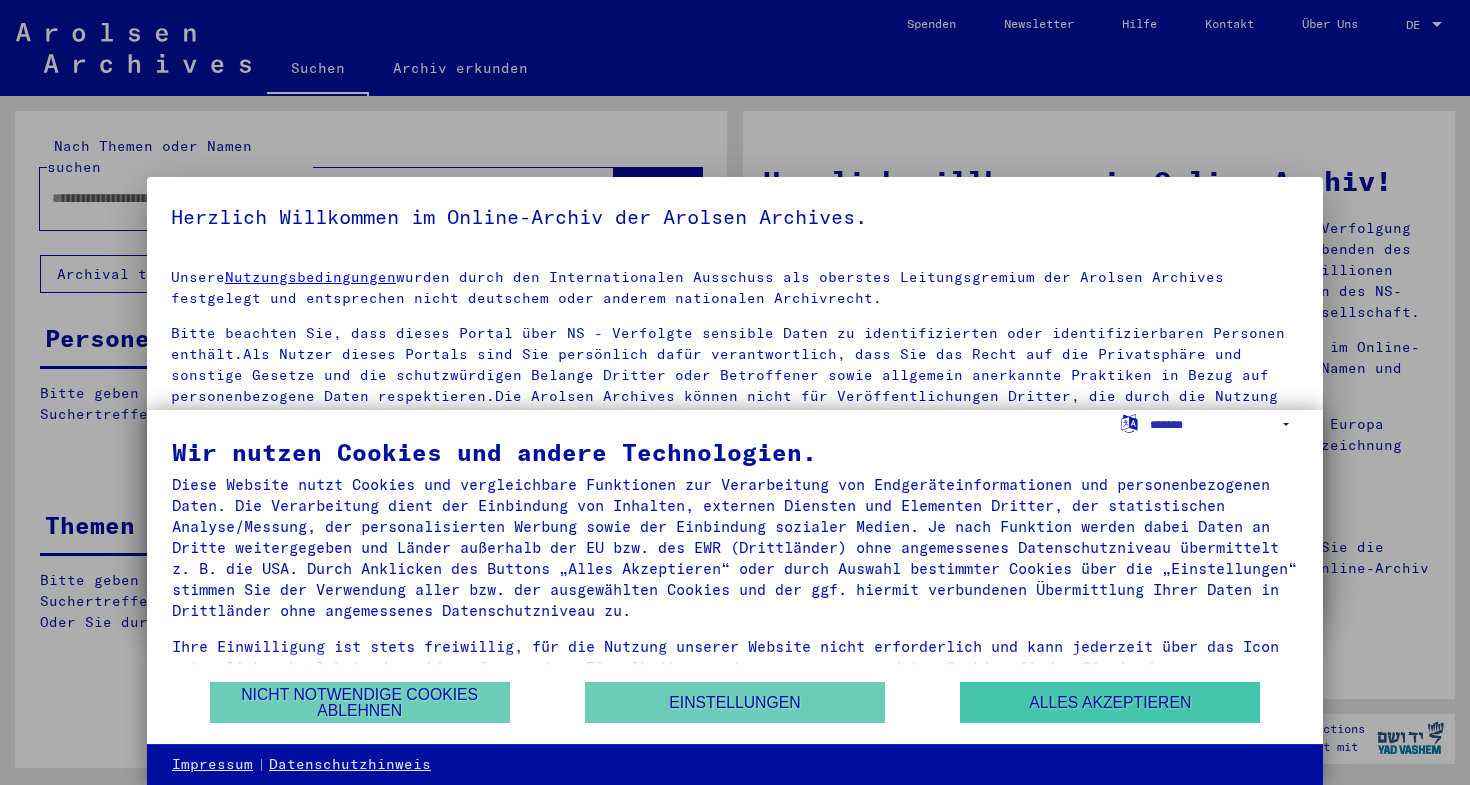 click on "Alles akzeptieren" at bounding box center (1110, 702) 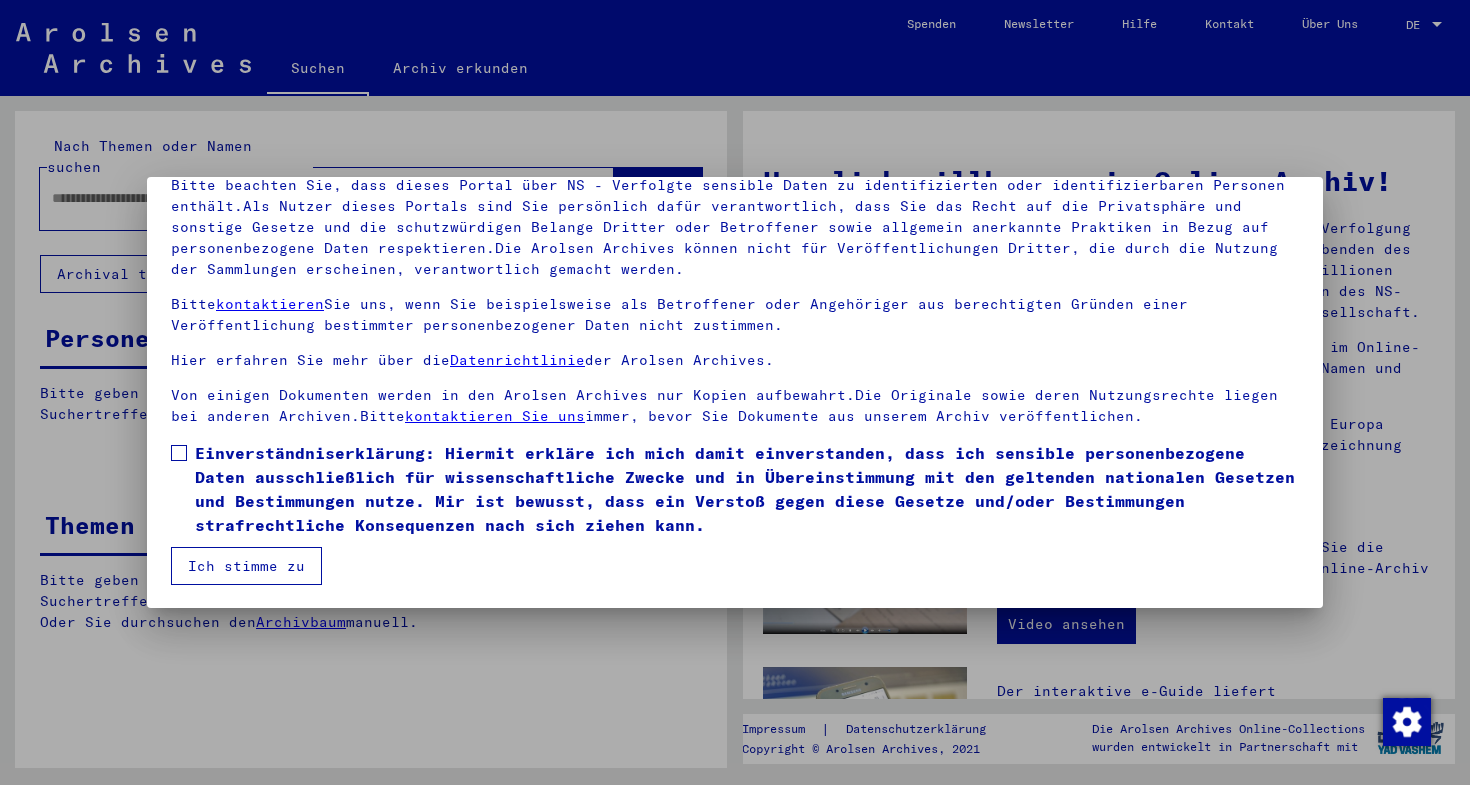 scroll, scrollTop: 148, scrollLeft: 0, axis: vertical 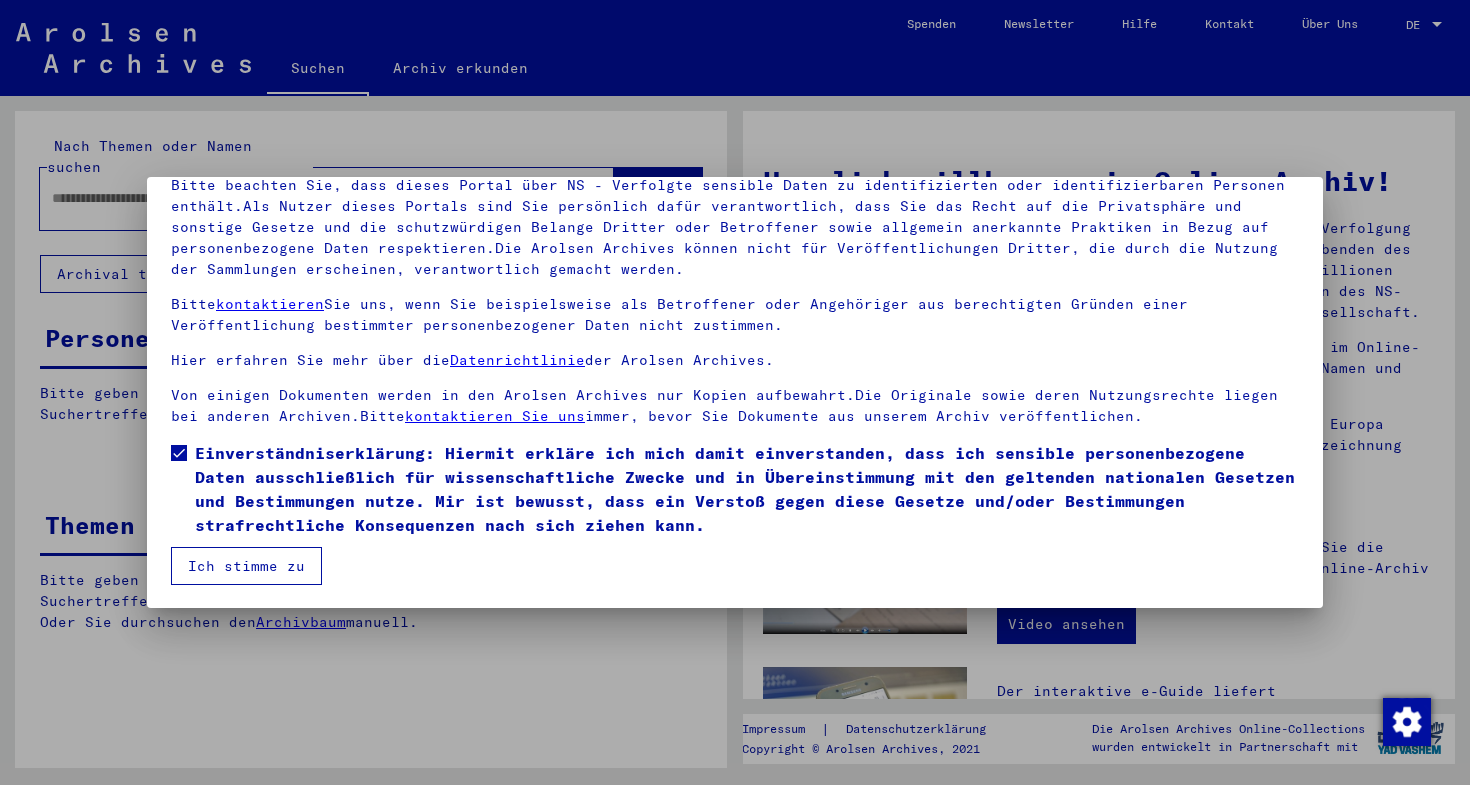 click on "Ich stimme zu" at bounding box center [246, 566] 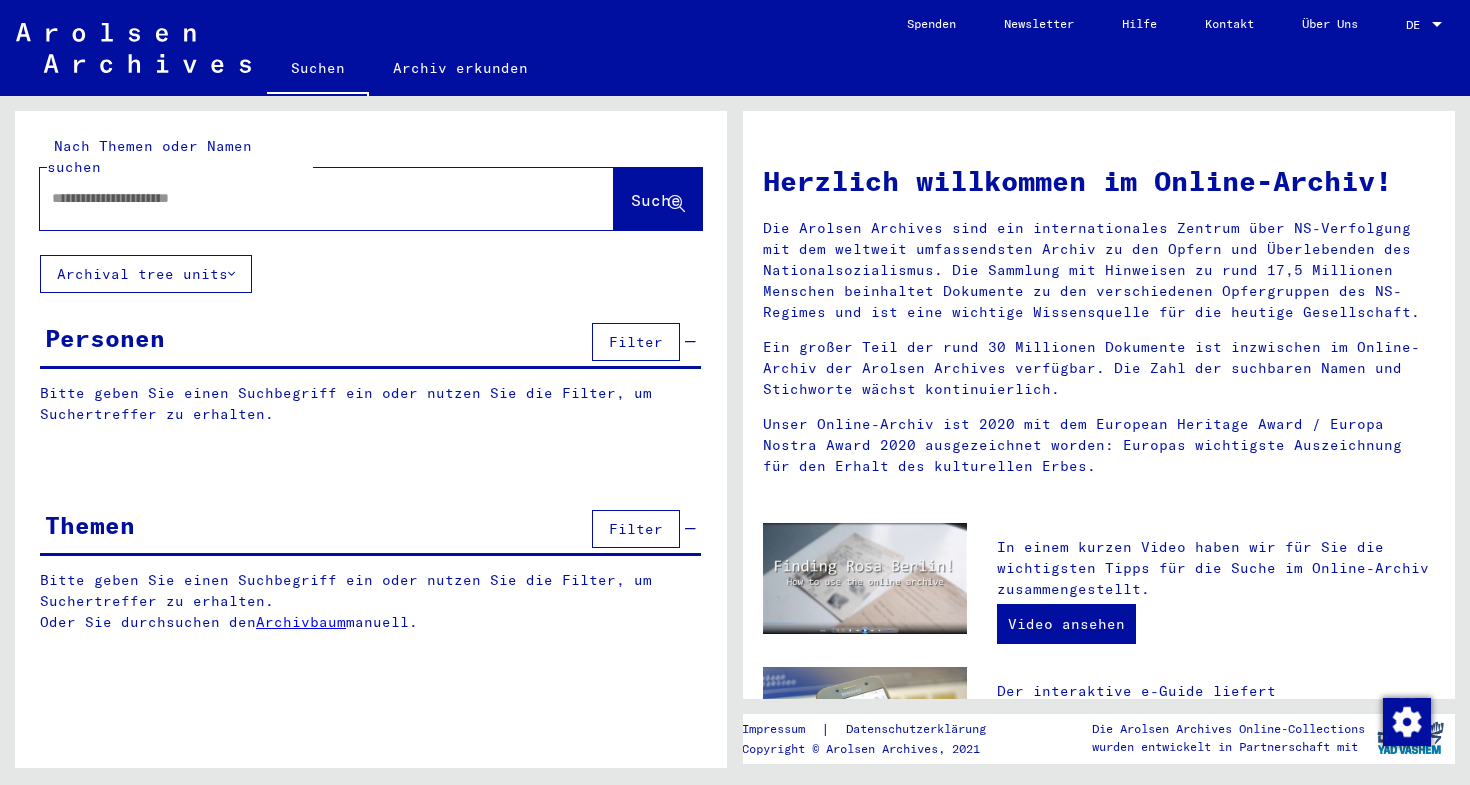 click at bounding box center [303, 198] 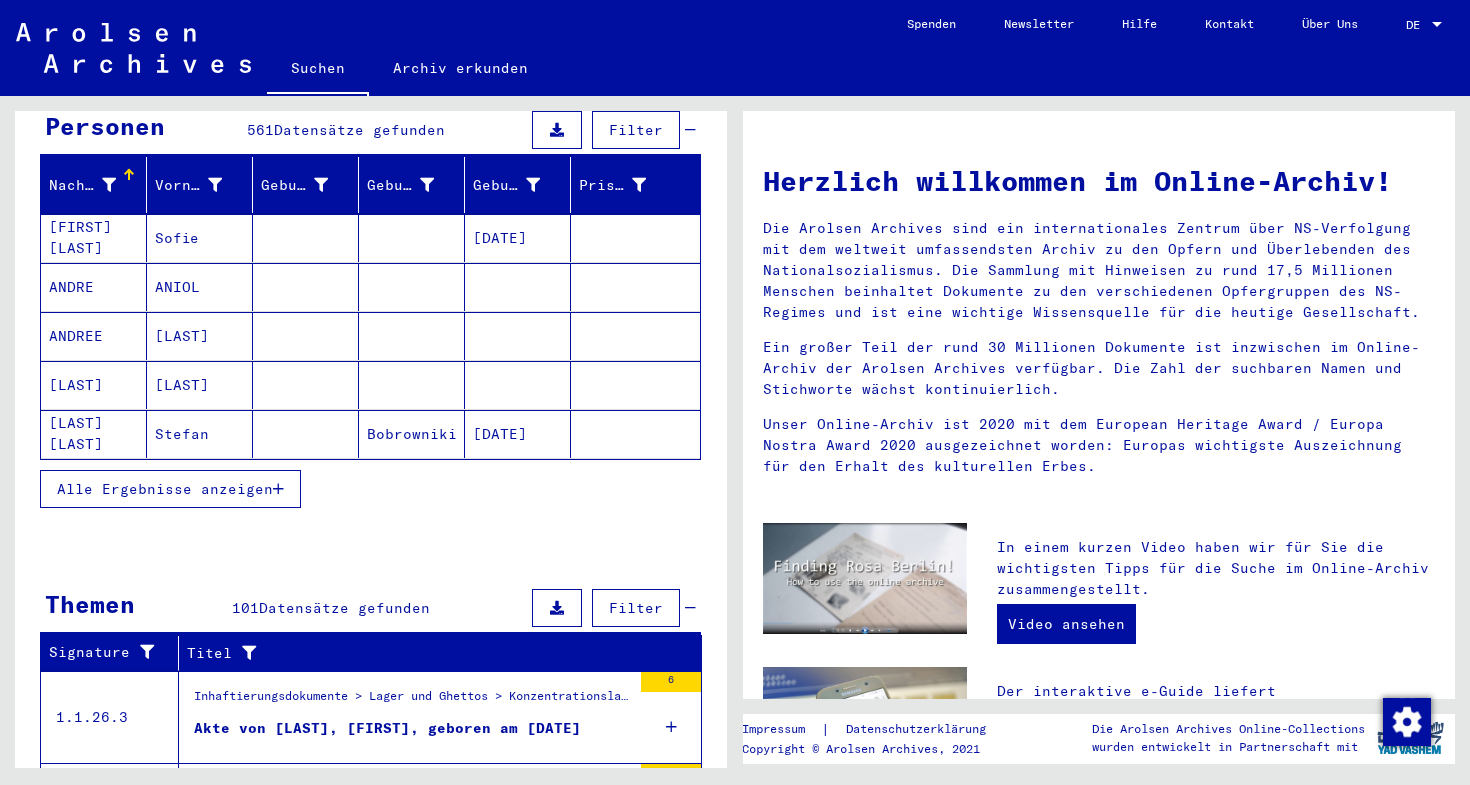 scroll, scrollTop: 180, scrollLeft: 0, axis: vertical 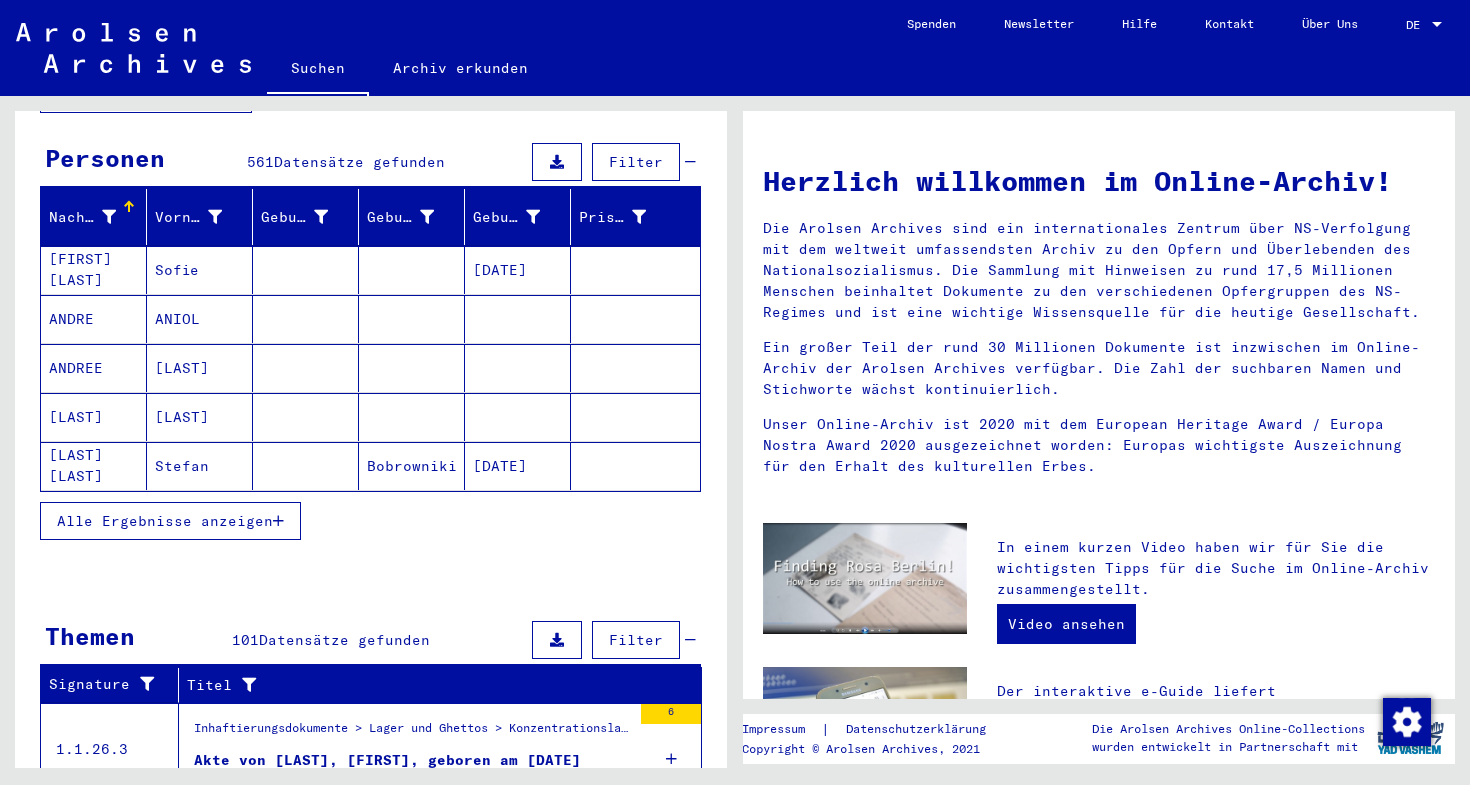 type on "*****" 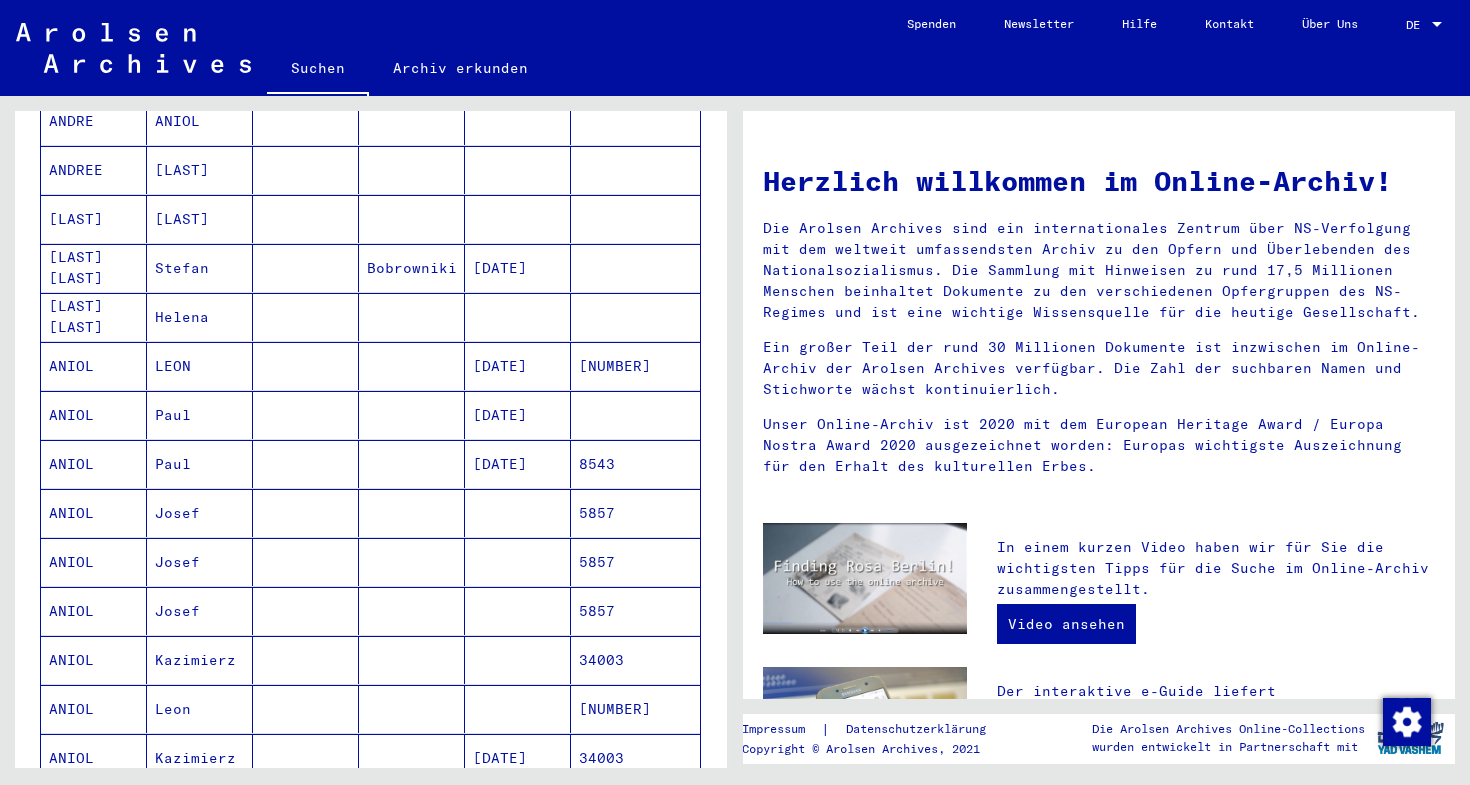 scroll, scrollTop: 408, scrollLeft: 0, axis: vertical 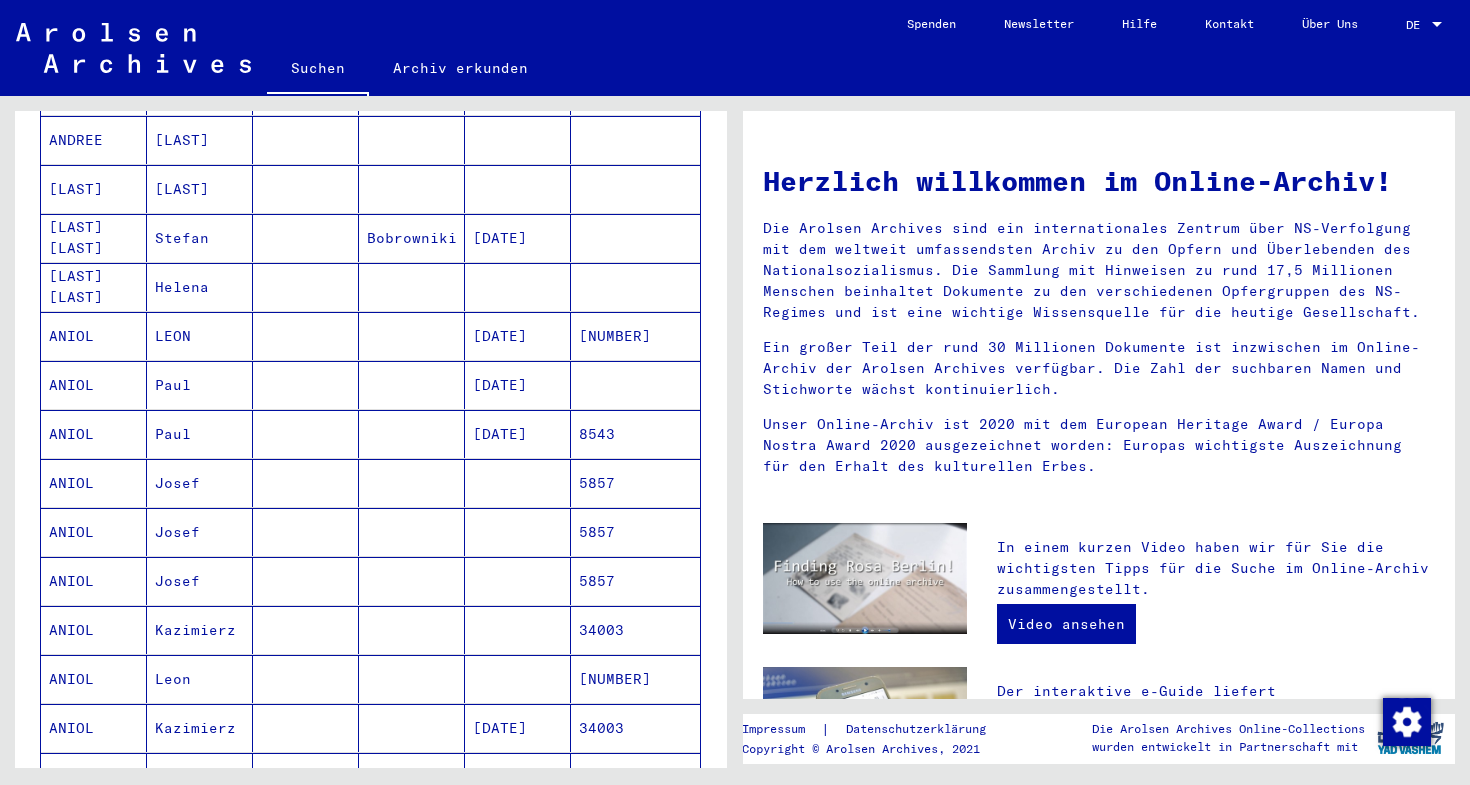 click on "ANIOL" at bounding box center [94, 532] 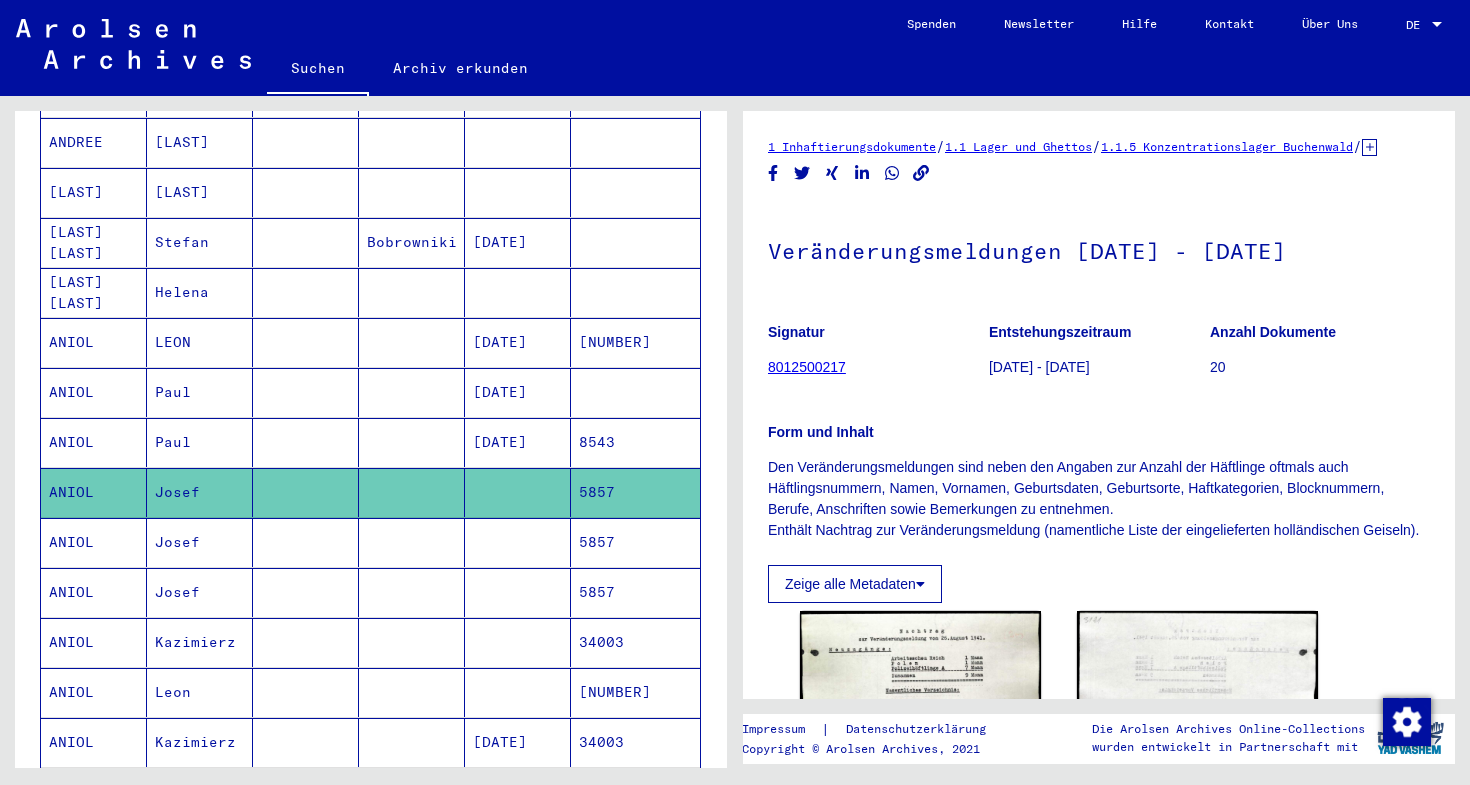 scroll, scrollTop: 0, scrollLeft: 0, axis: both 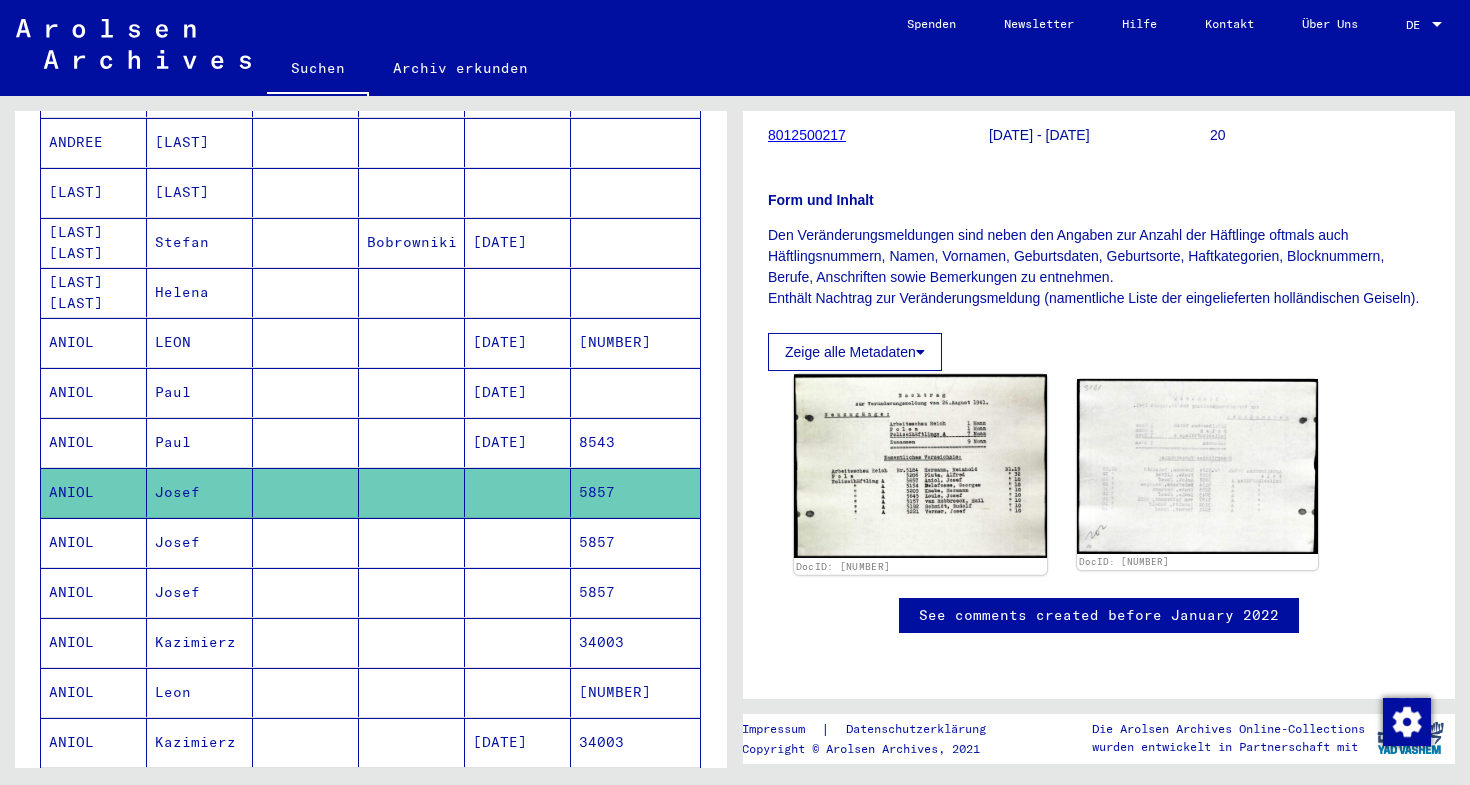 click 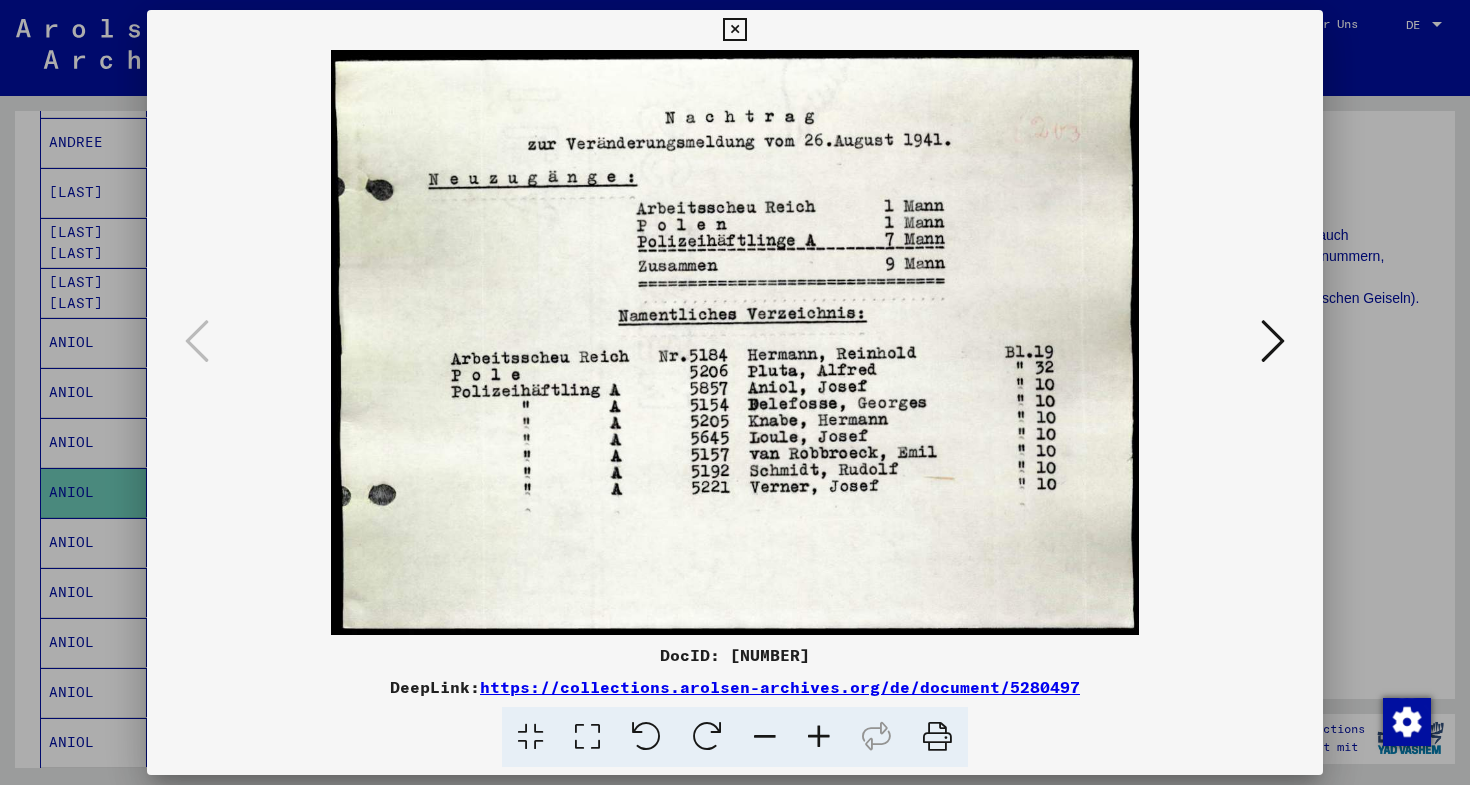 click at bounding box center (1273, 341) 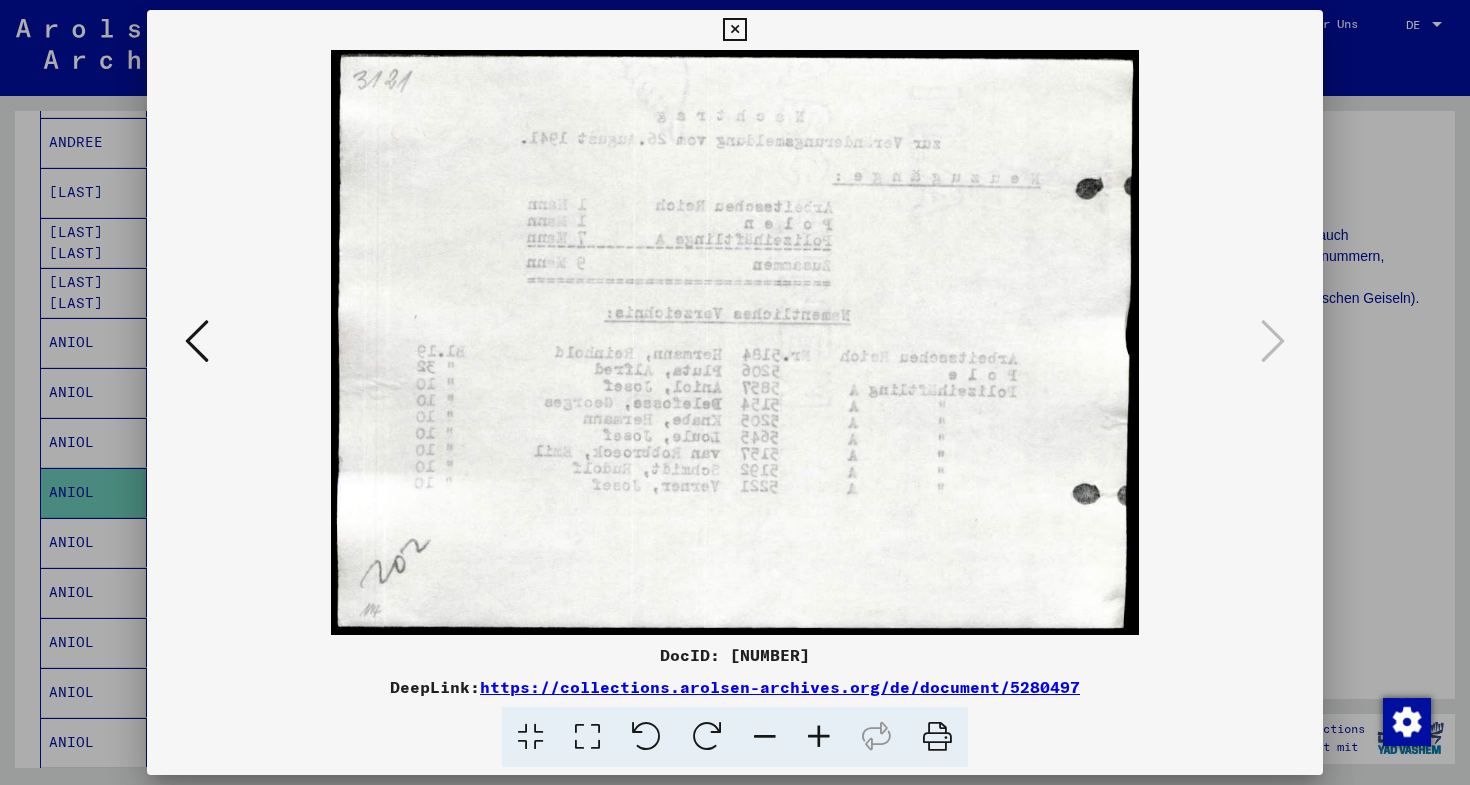 click at bounding box center [734, 30] 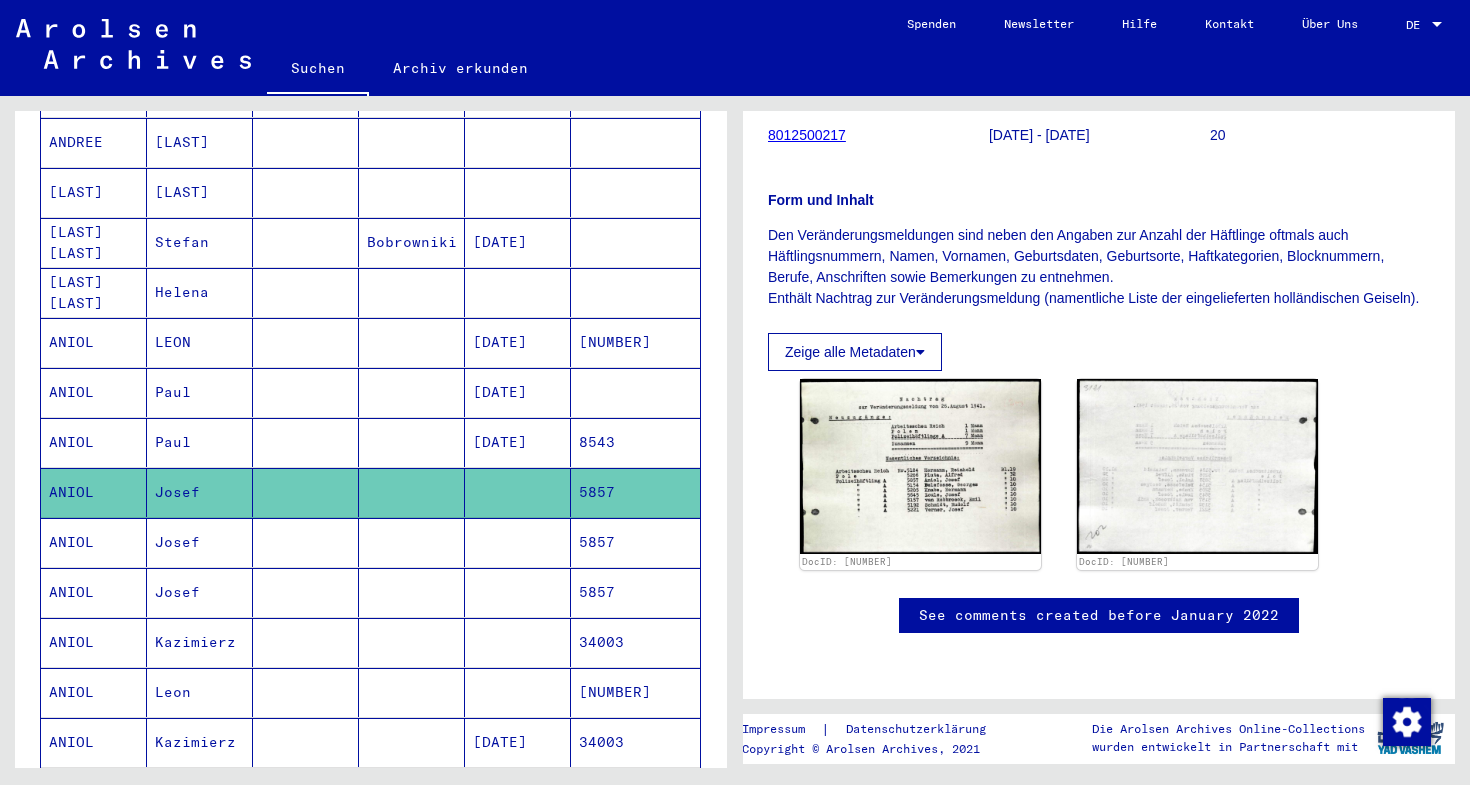 click on "Josef" at bounding box center (200, 592) 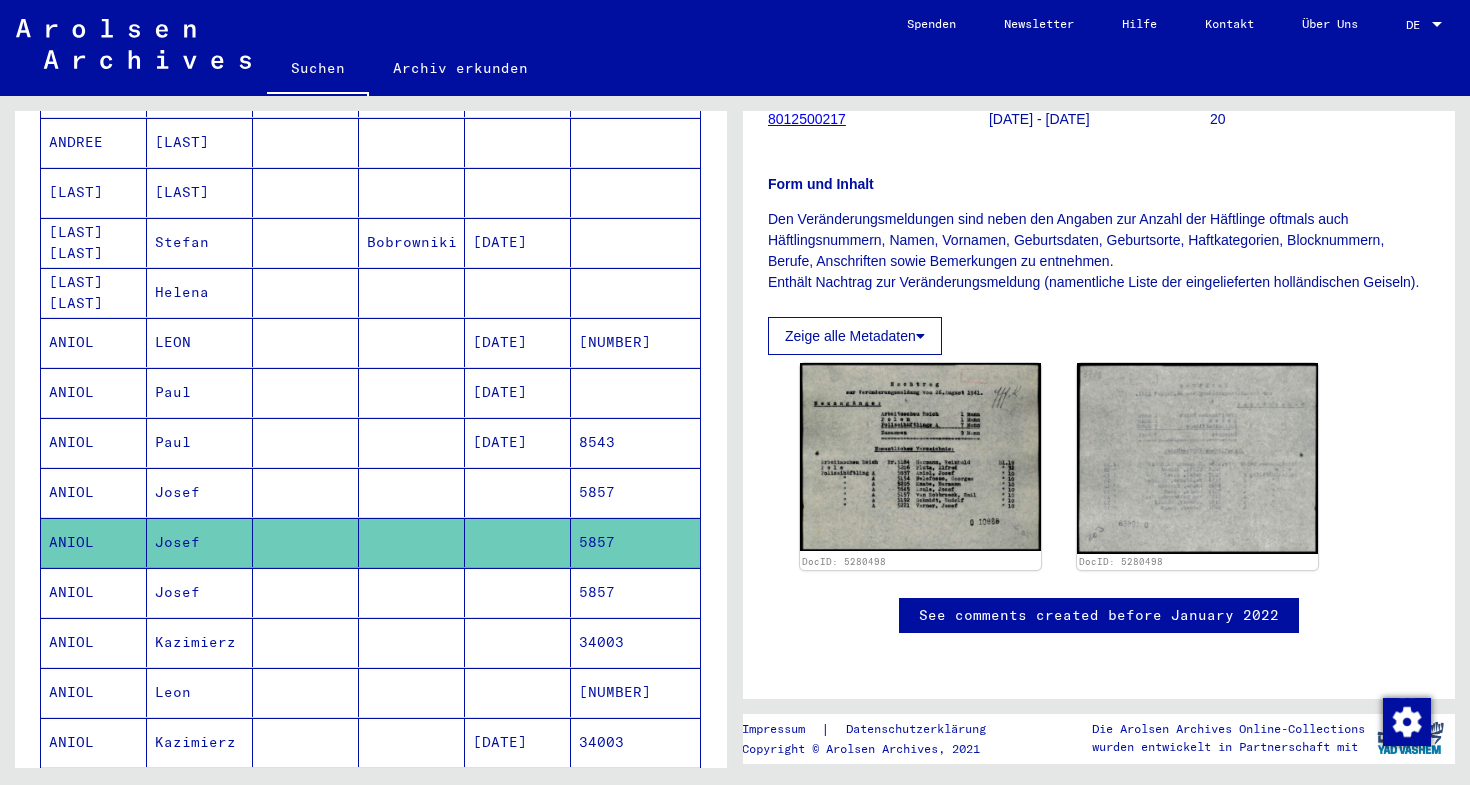 scroll, scrollTop: 385, scrollLeft: 0, axis: vertical 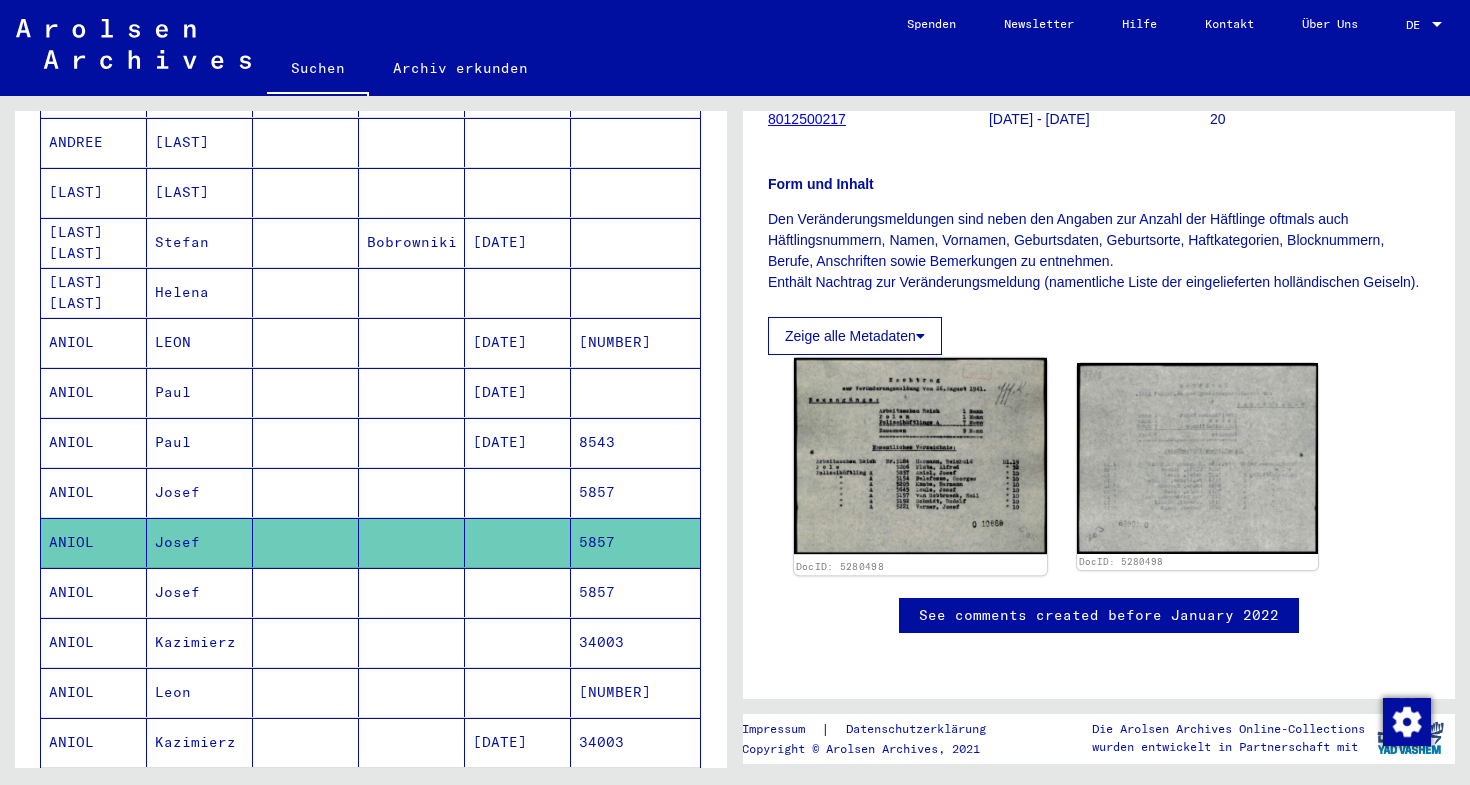 click 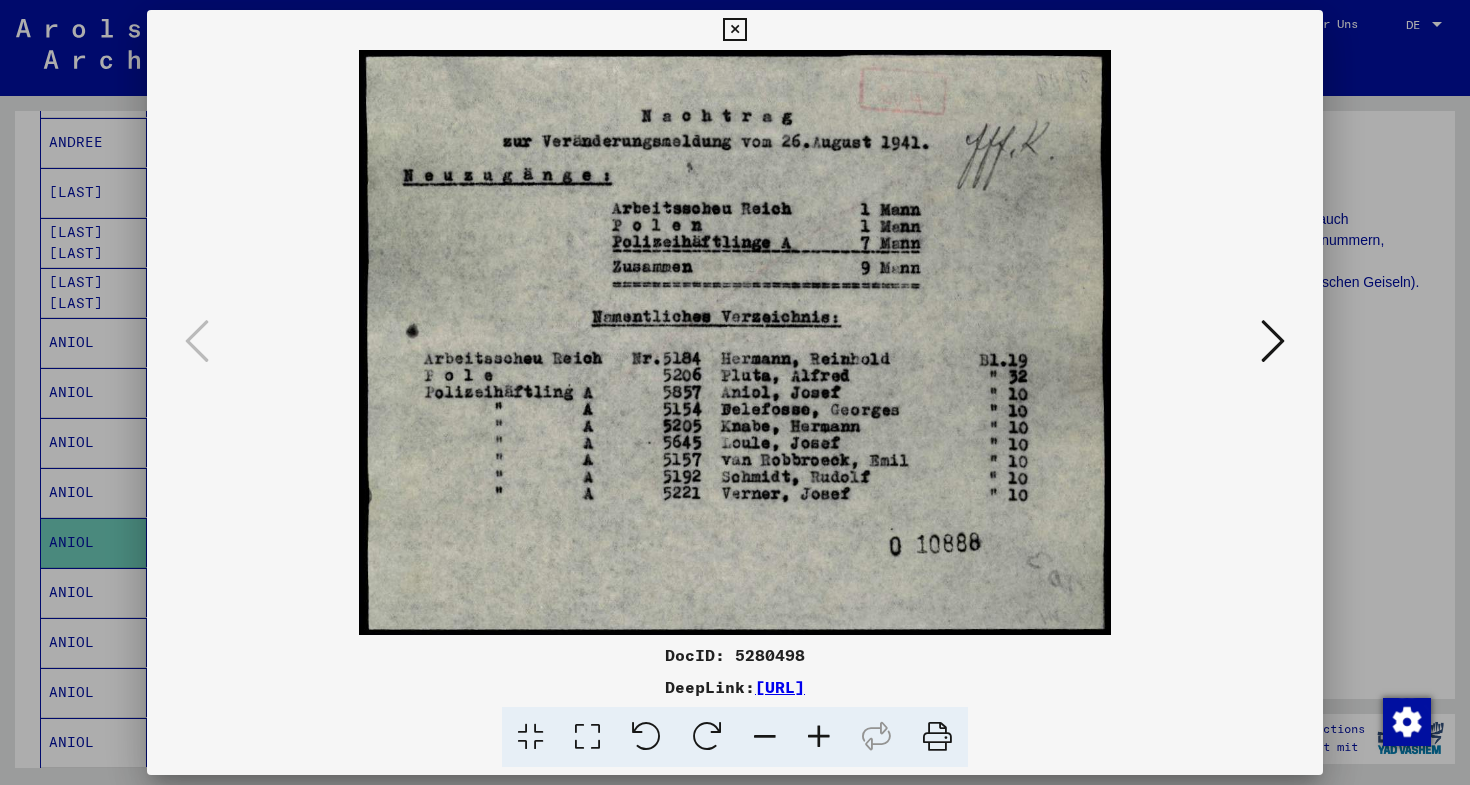 click at bounding box center [734, 30] 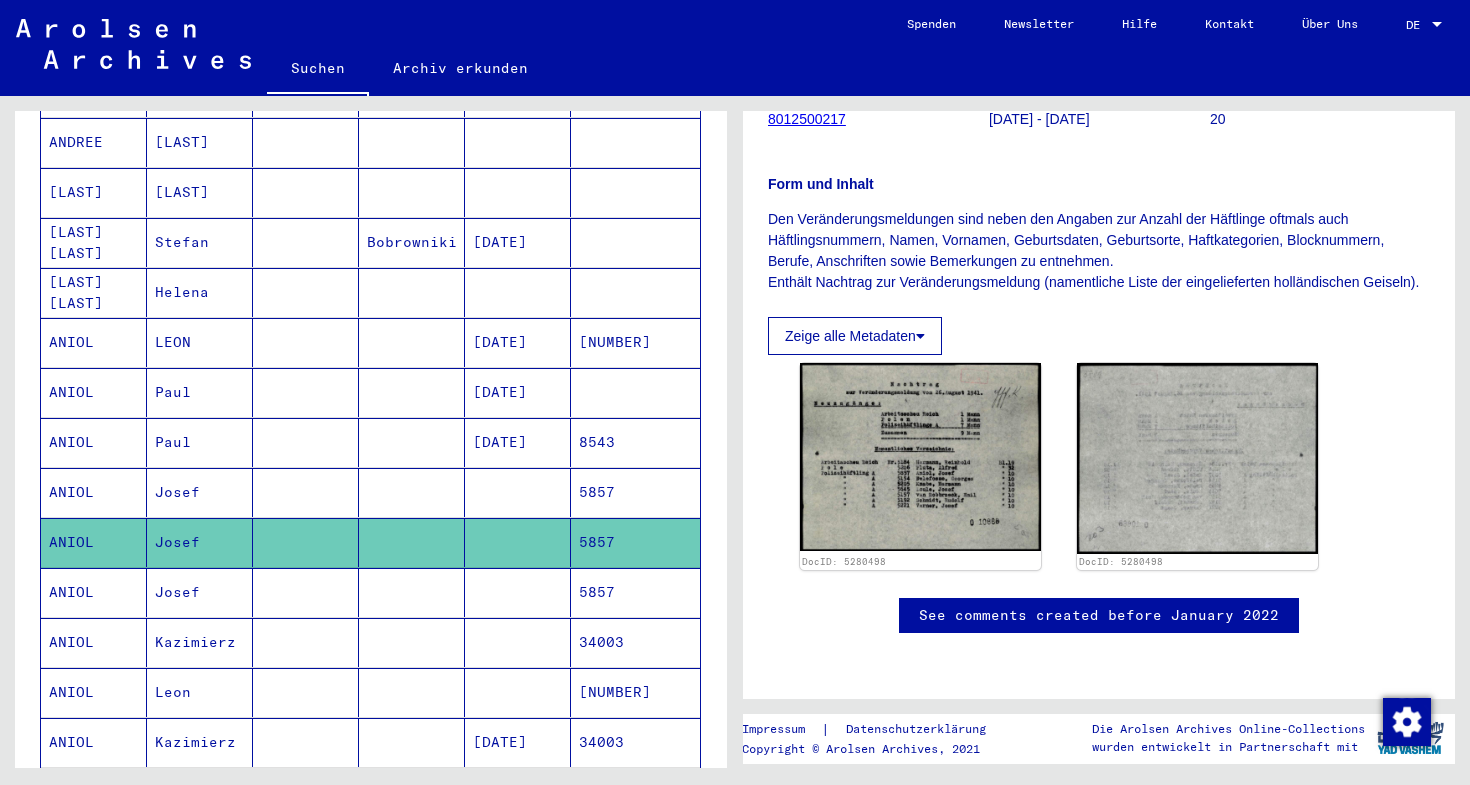click at bounding box center (306, 642) 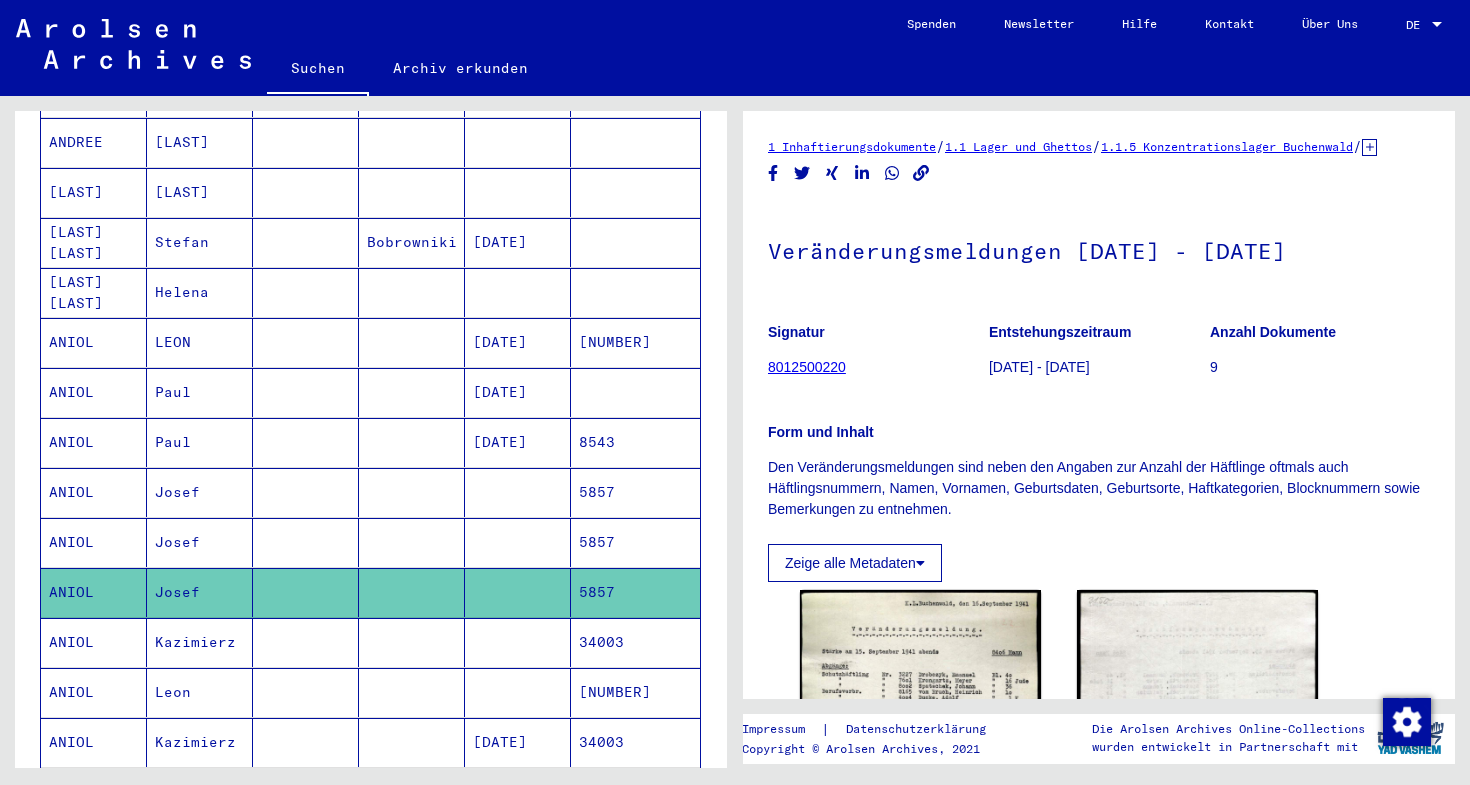 scroll, scrollTop: 0, scrollLeft: 0, axis: both 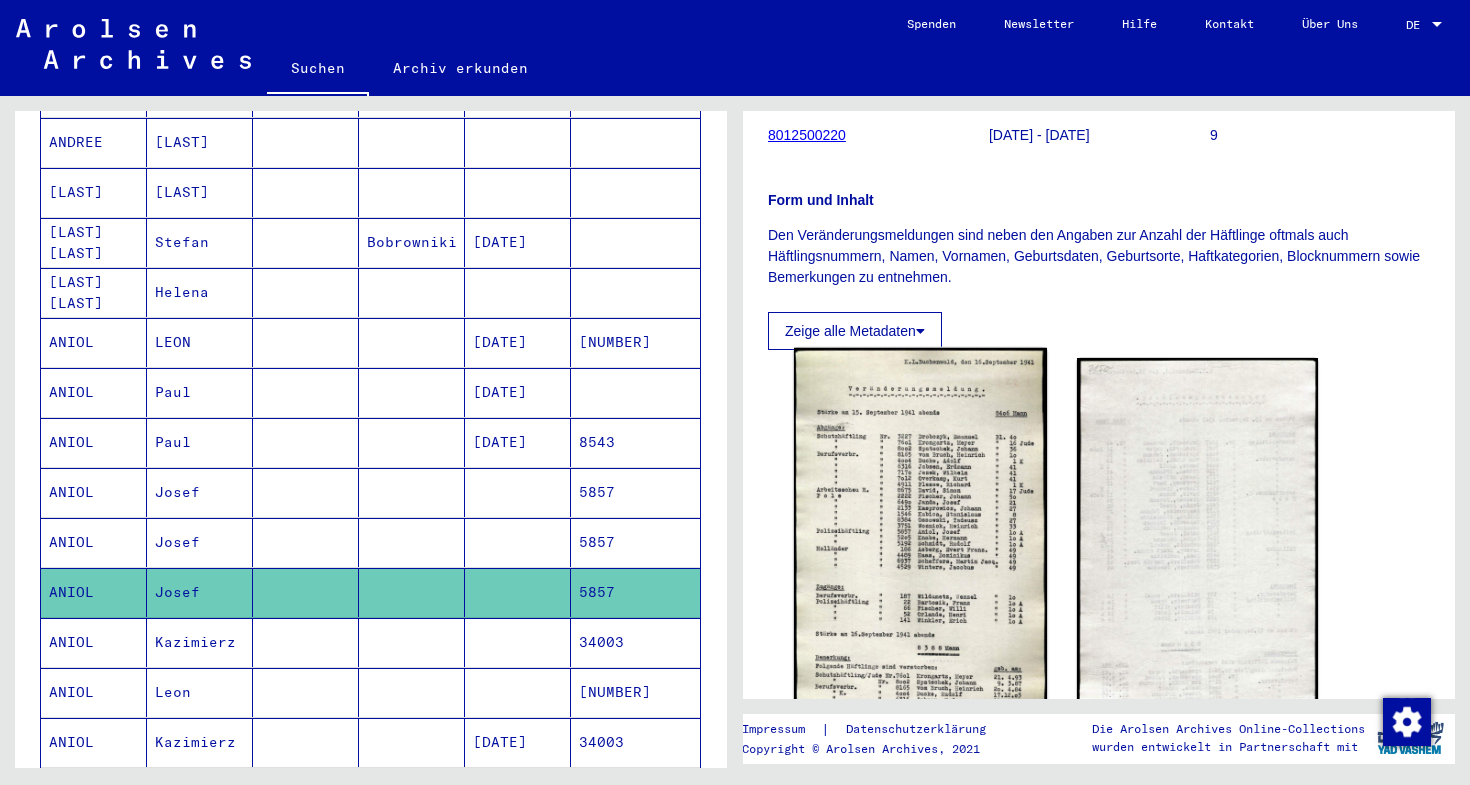 click 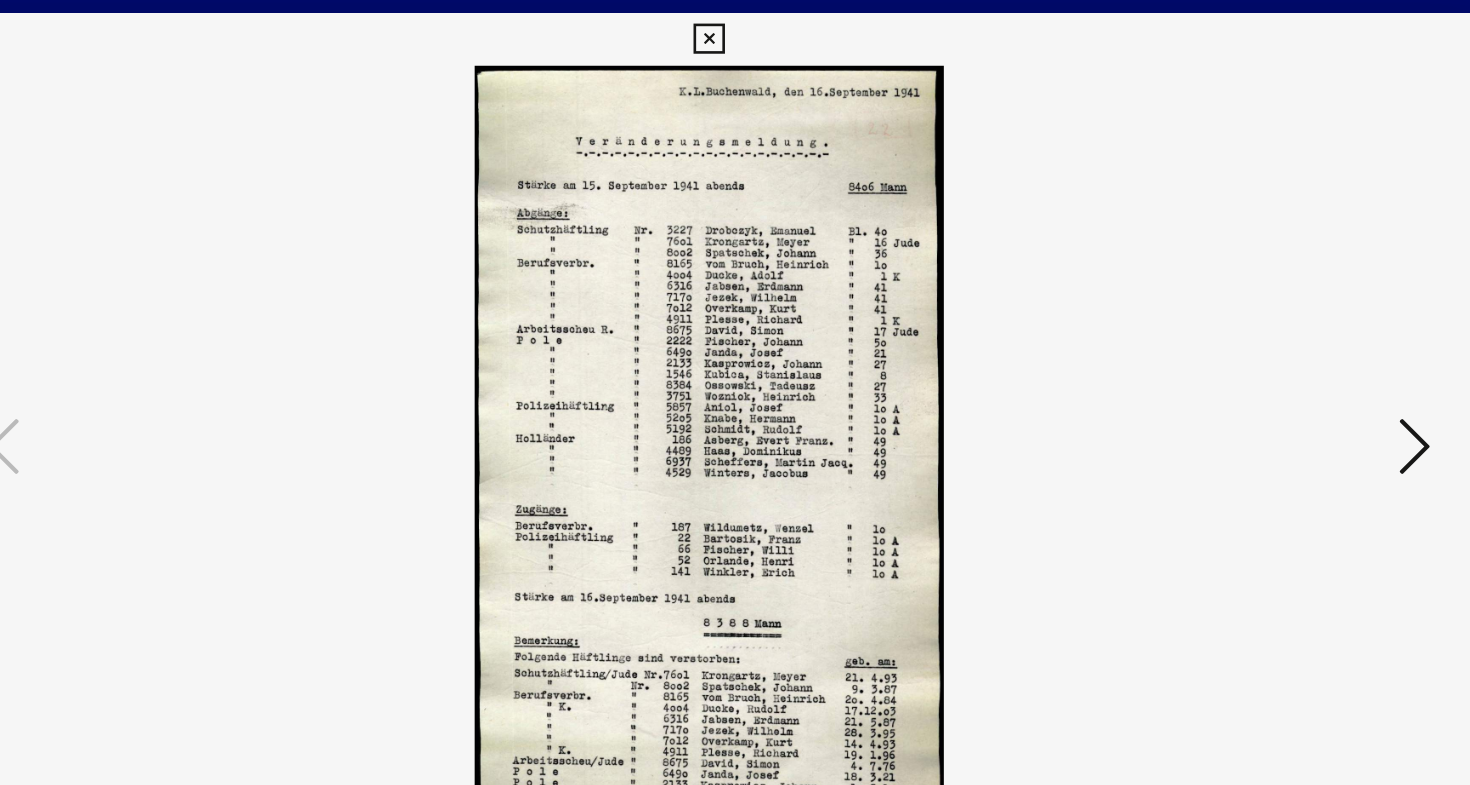 scroll, scrollTop: 0, scrollLeft: 0, axis: both 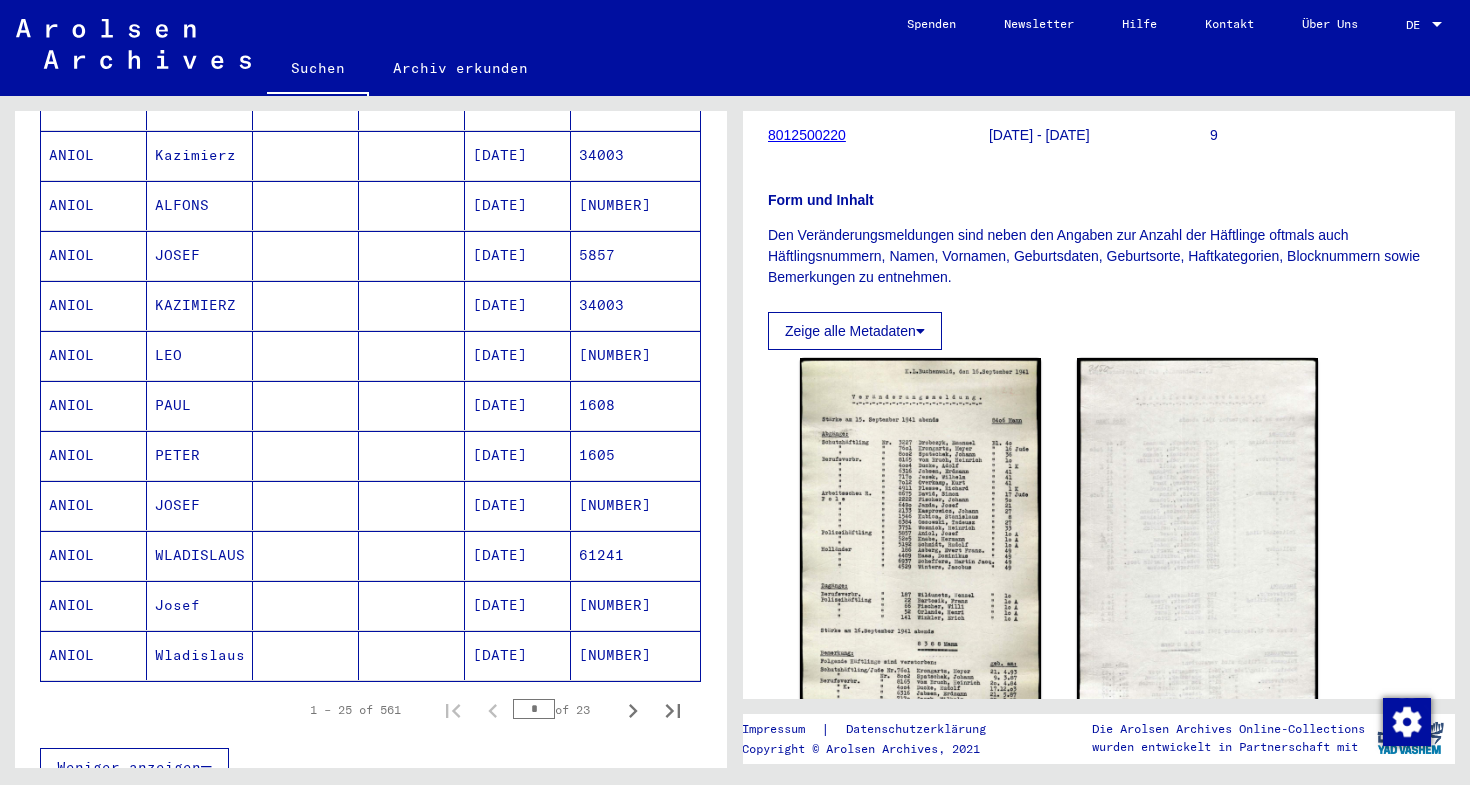 click on "JOSEF" at bounding box center [200, 555] 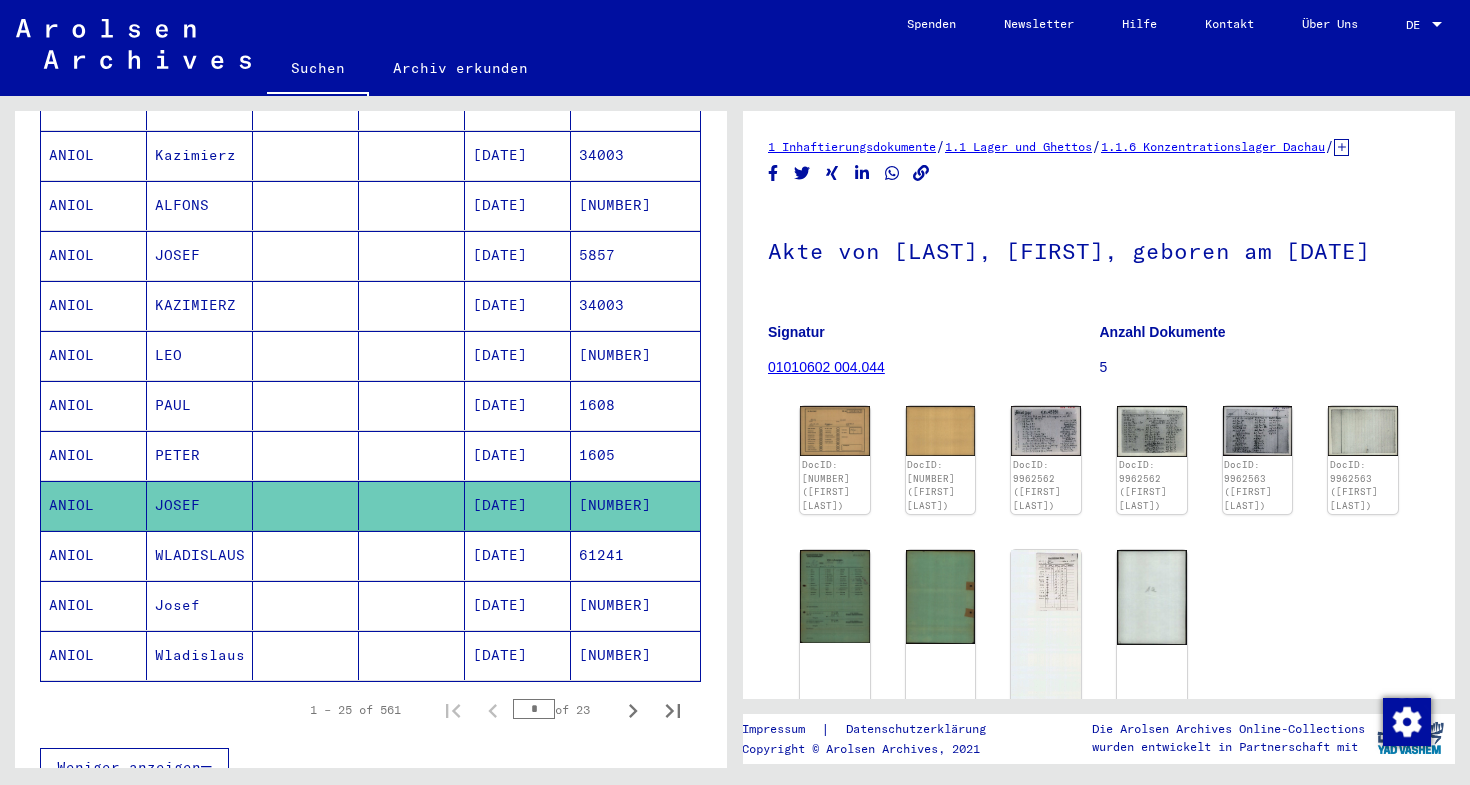 scroll, scrollTop: 0, scrollLeft: 0, axis: both 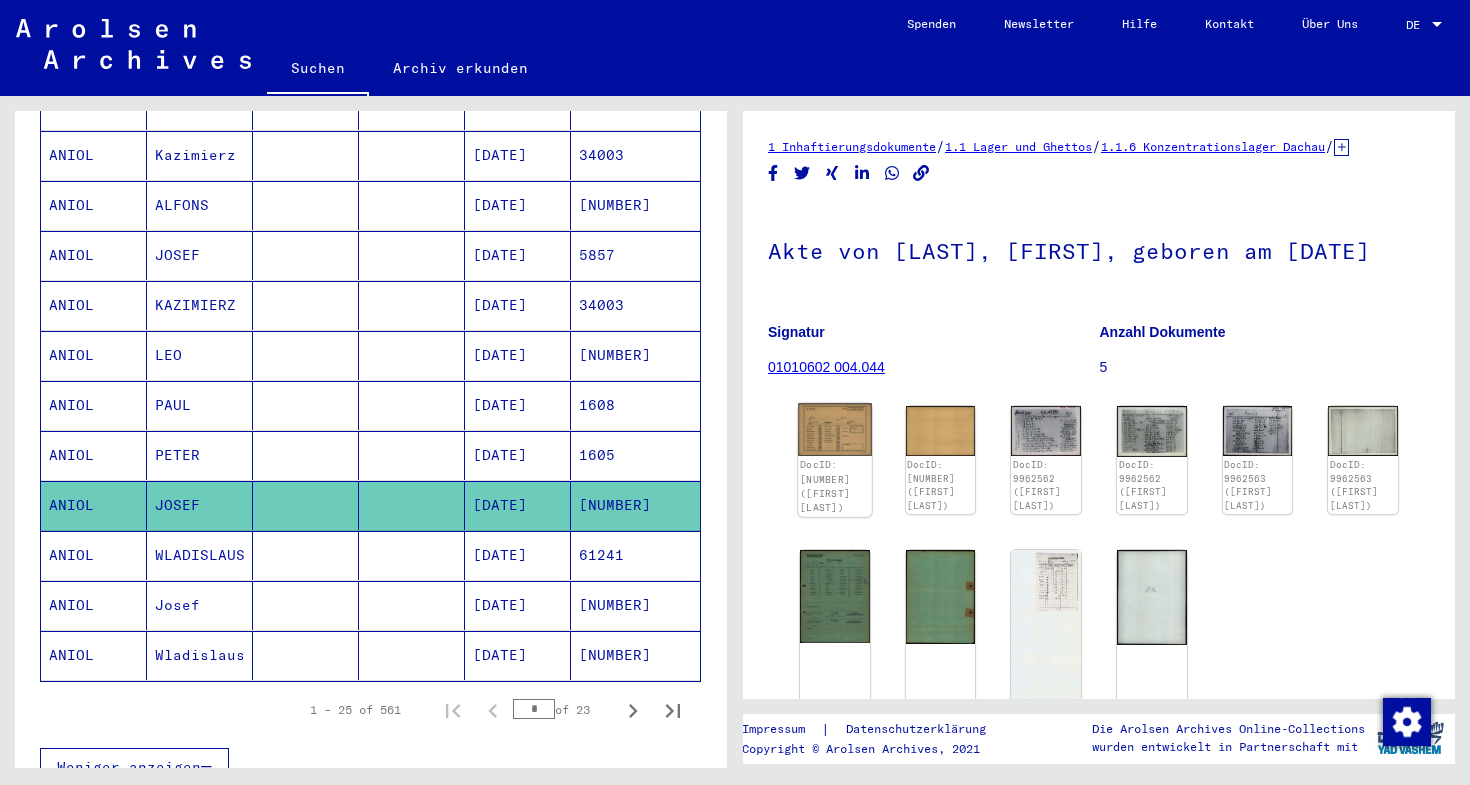 click 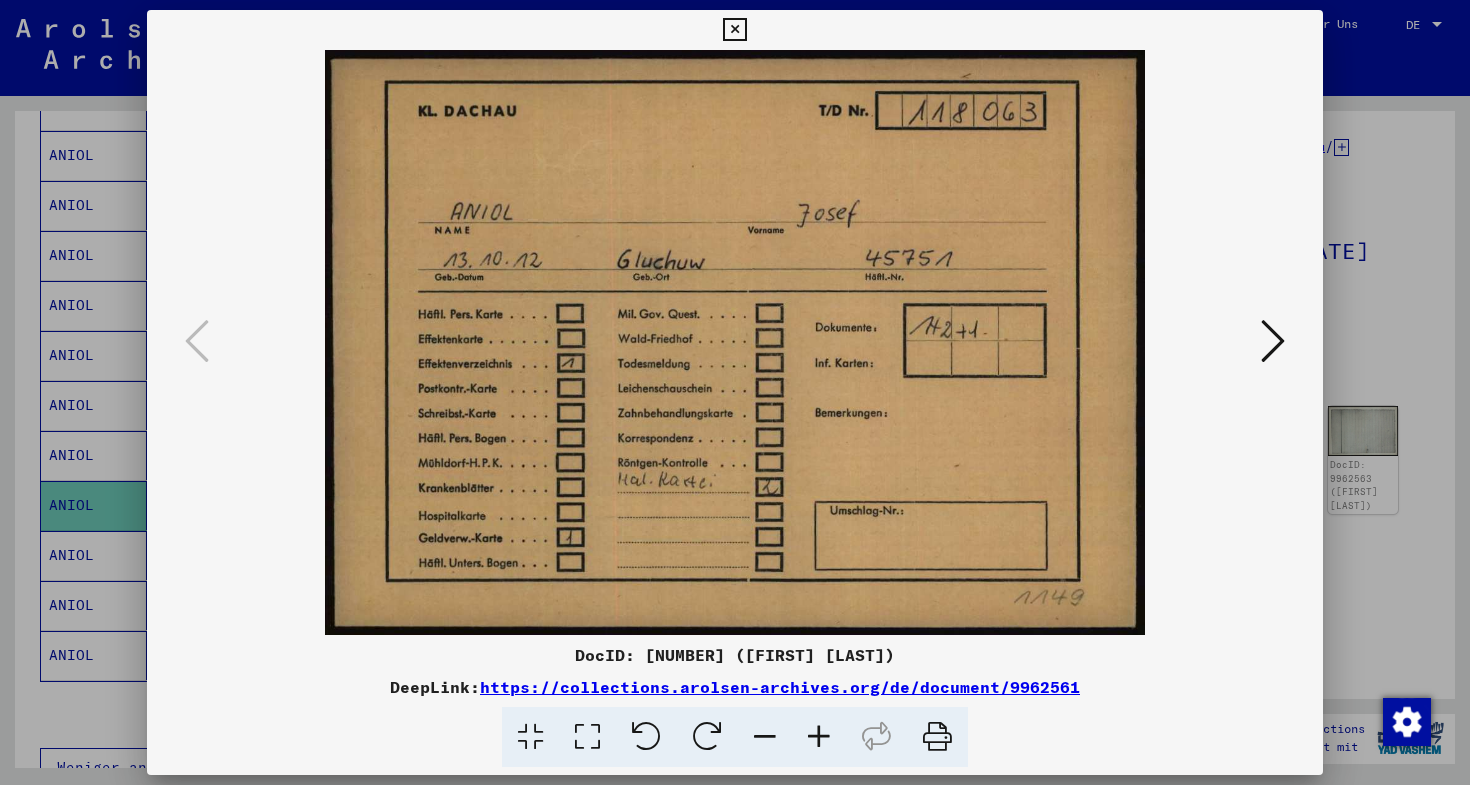 click at bounding box center [735, 342] 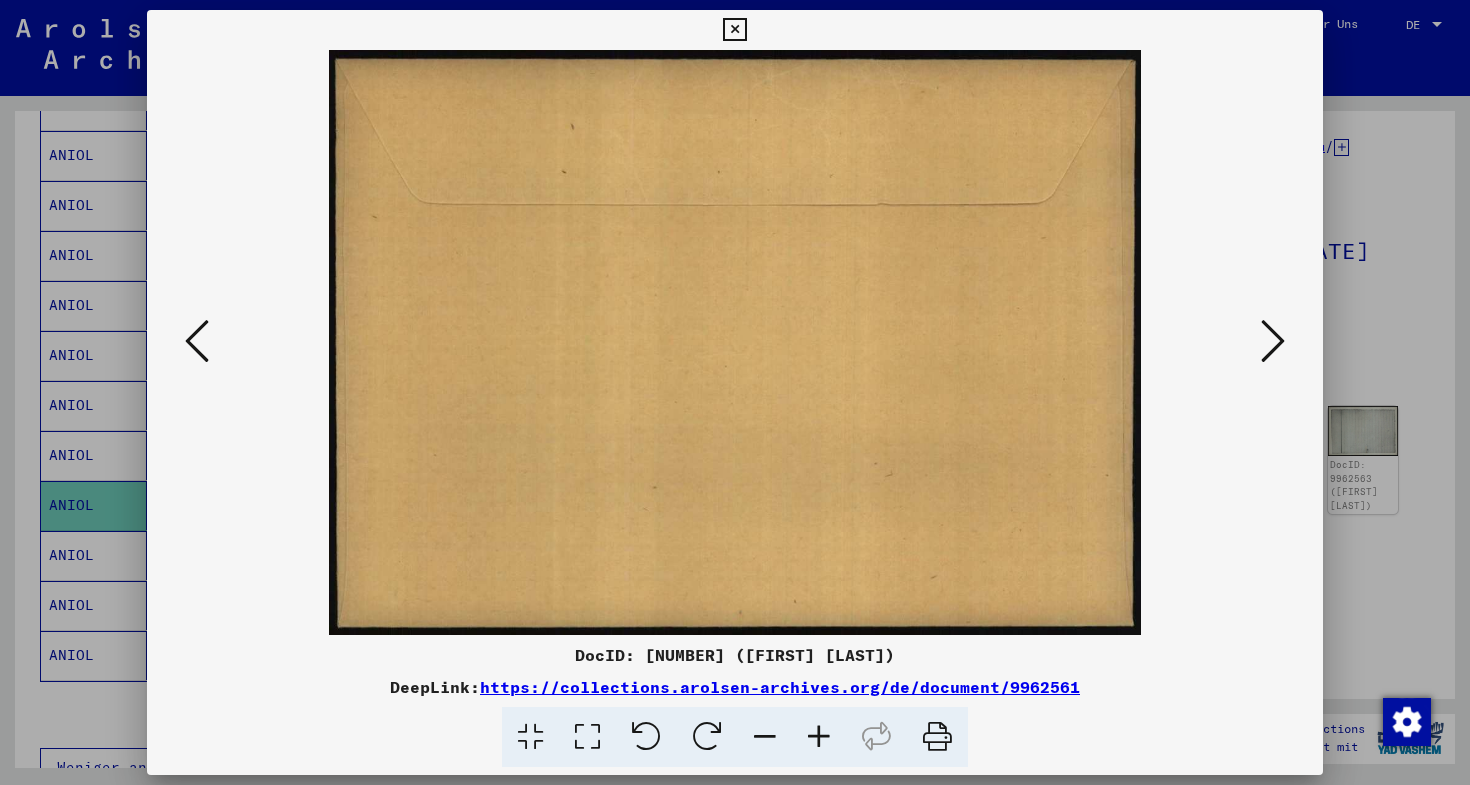 click at bounding box center [1273, 341] 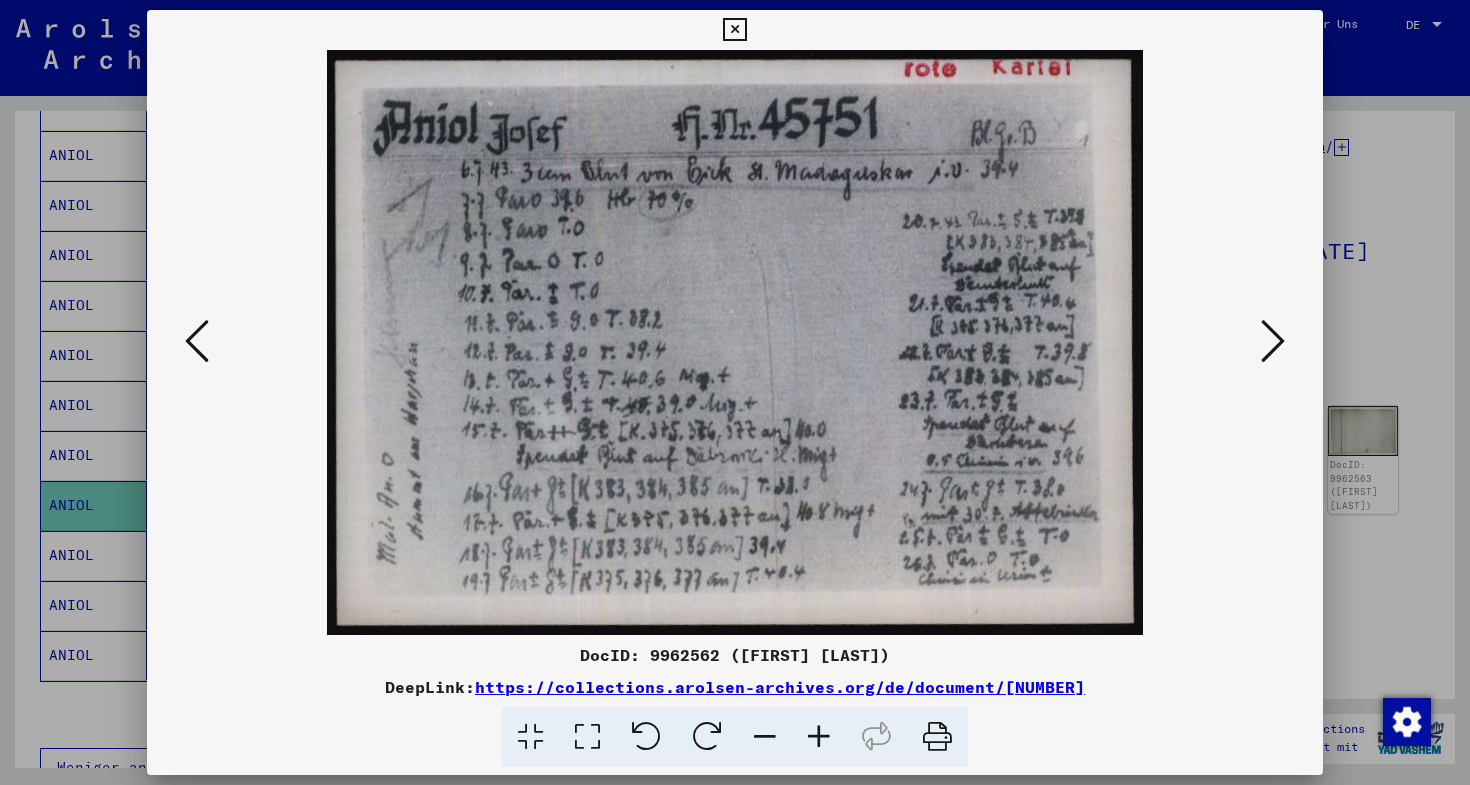 click at bounding box center (1273, 341) 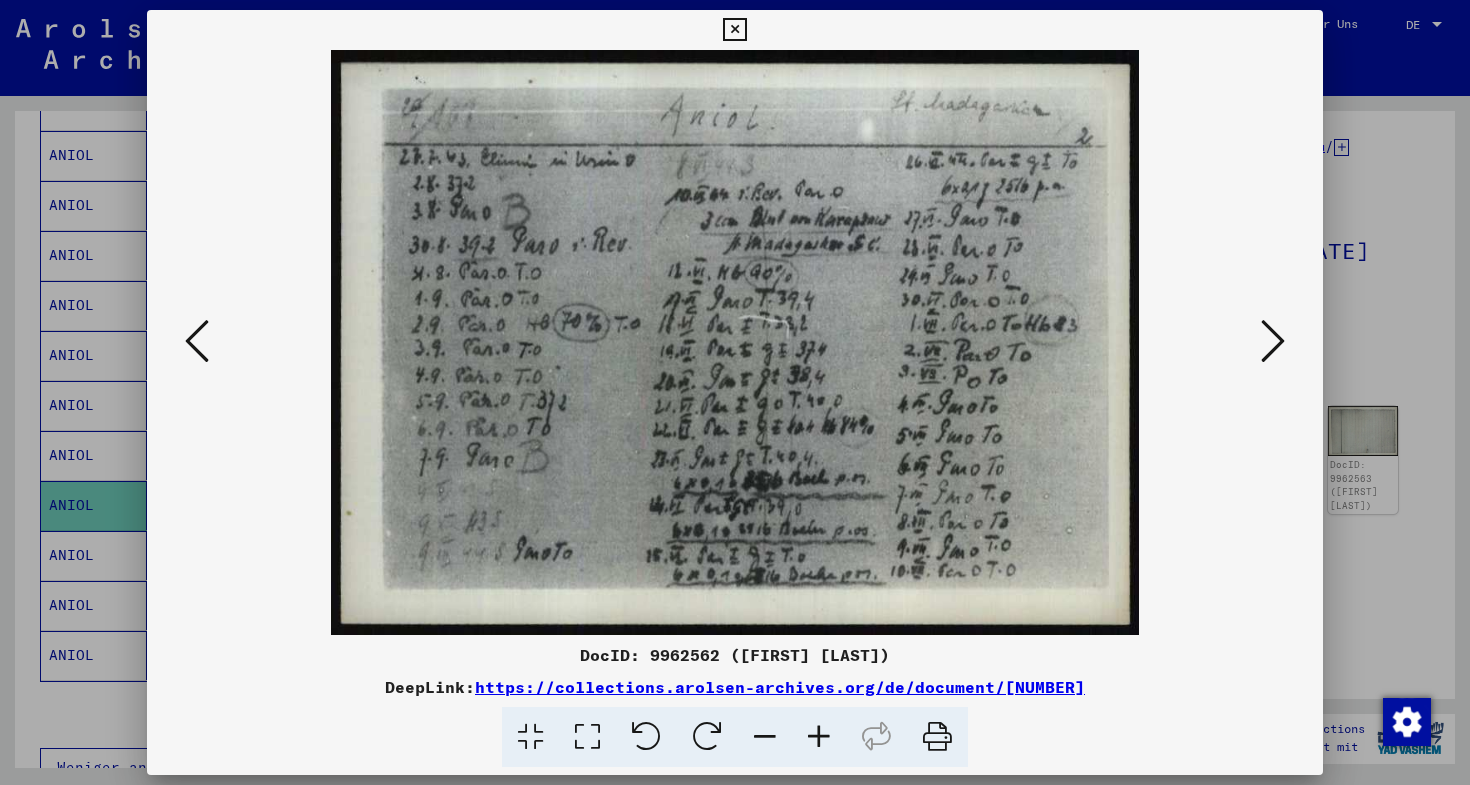 click at bounding box center [1273, 341] 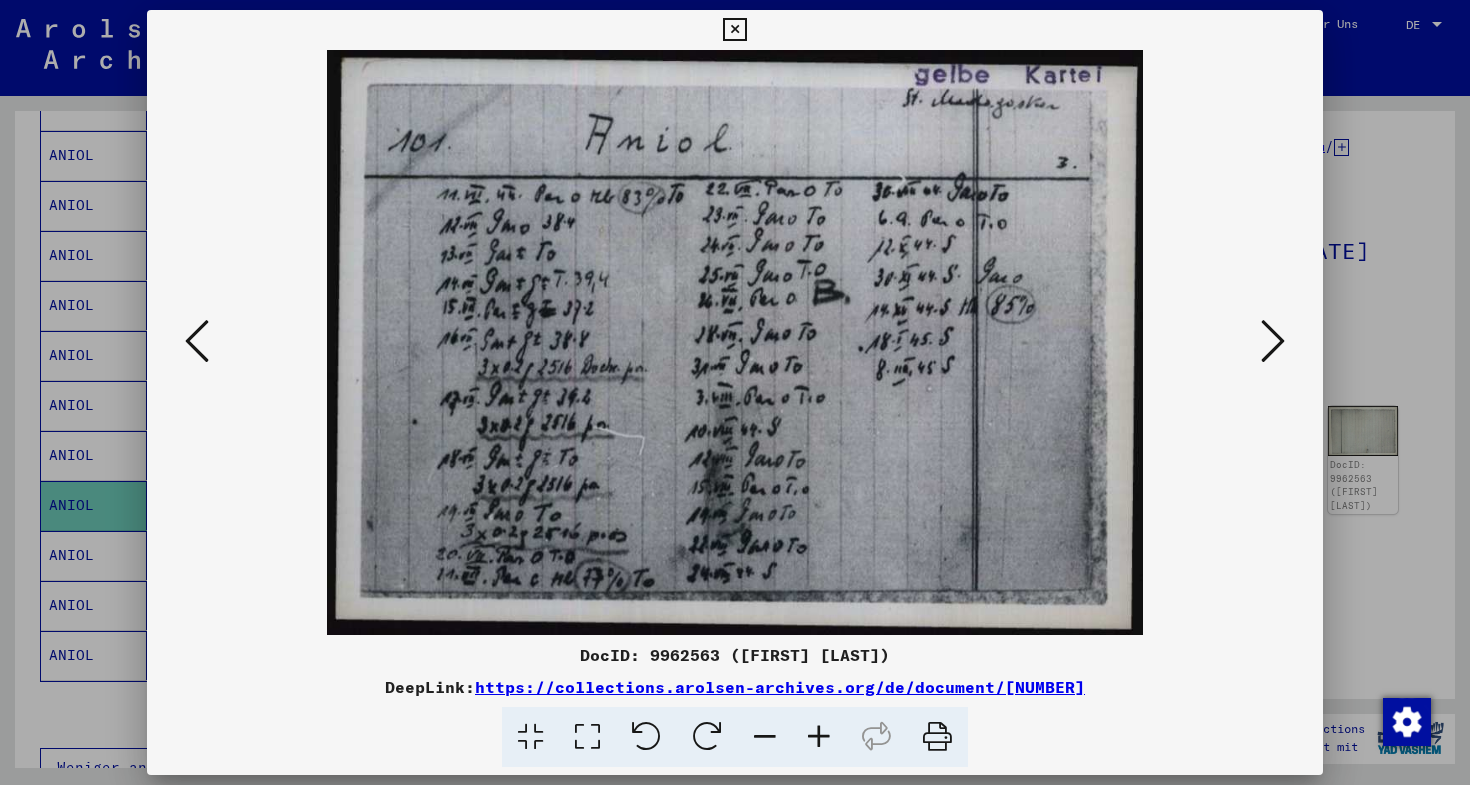 click at bounding box center (1273, 341) 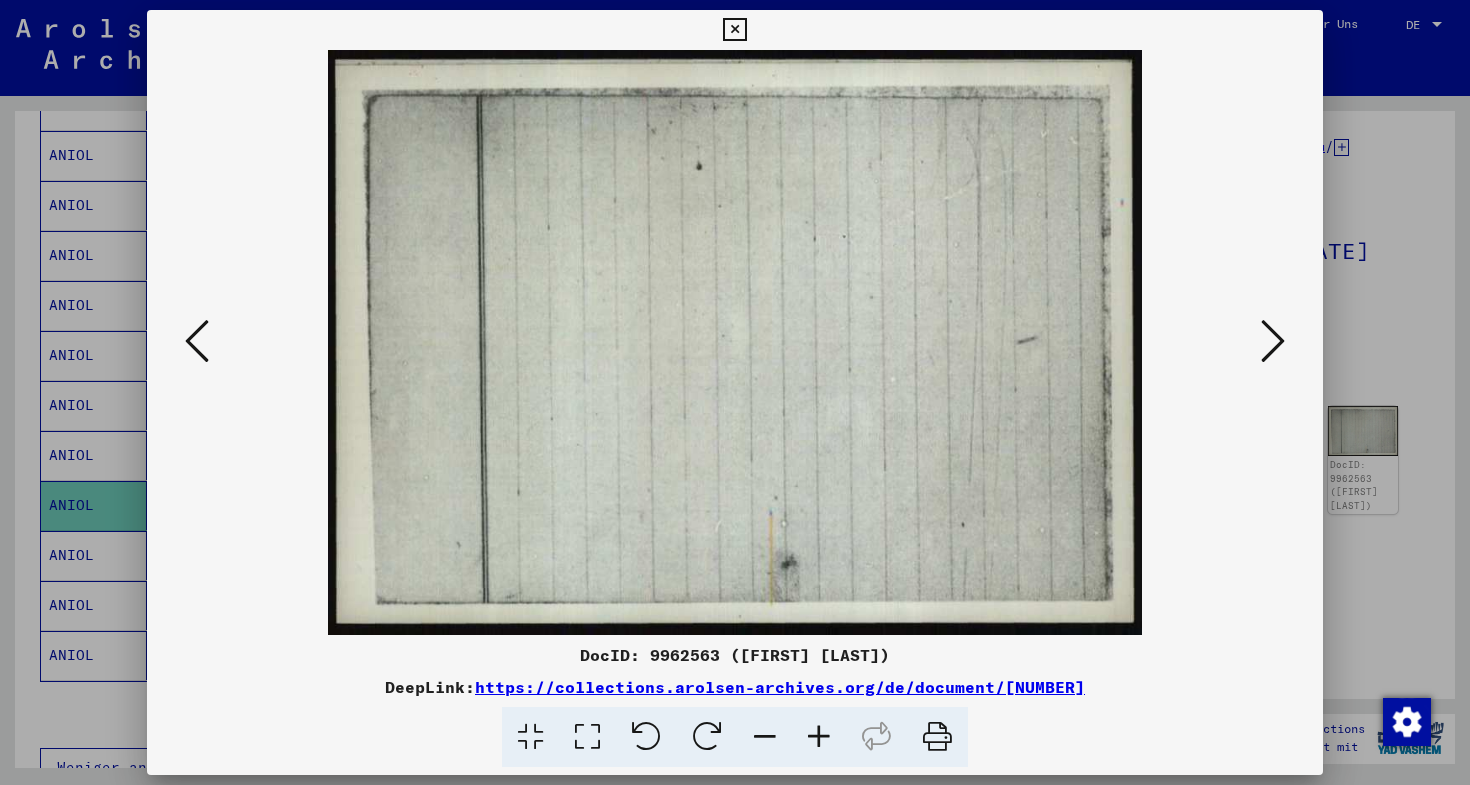 click at bounding box center [1273, 341] 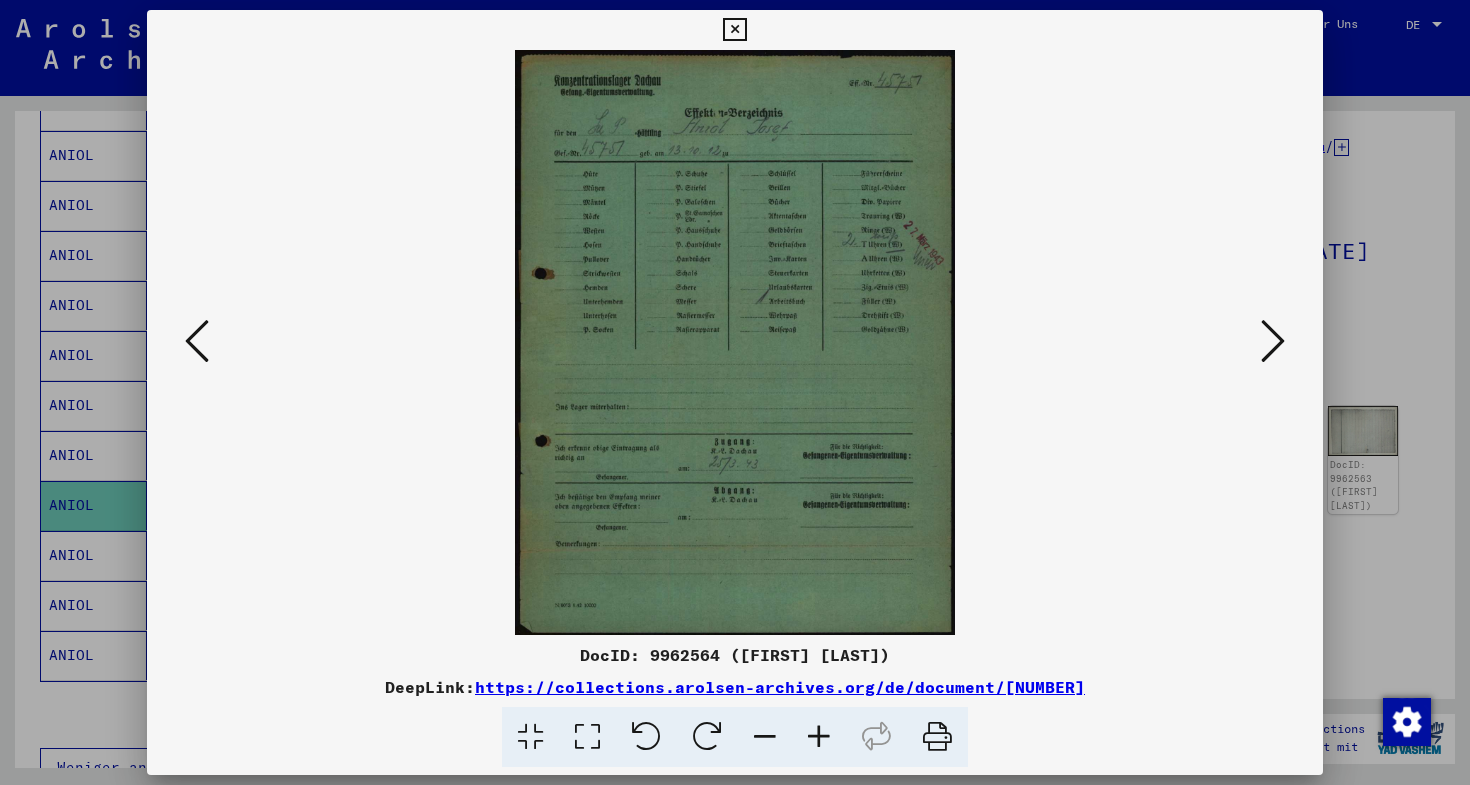 click at bounding box center [1273, 341] 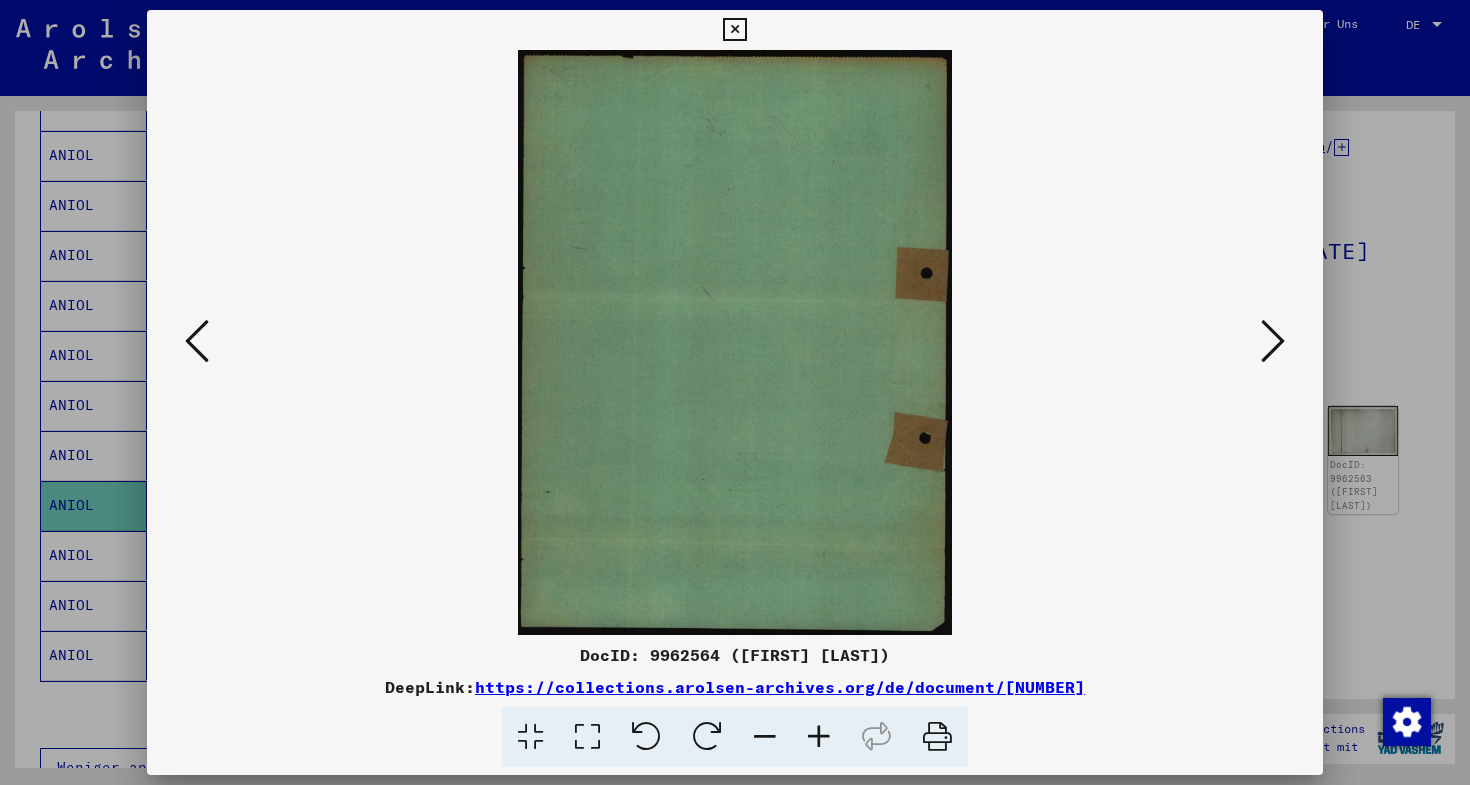 click at bounding box center (1273, 341) 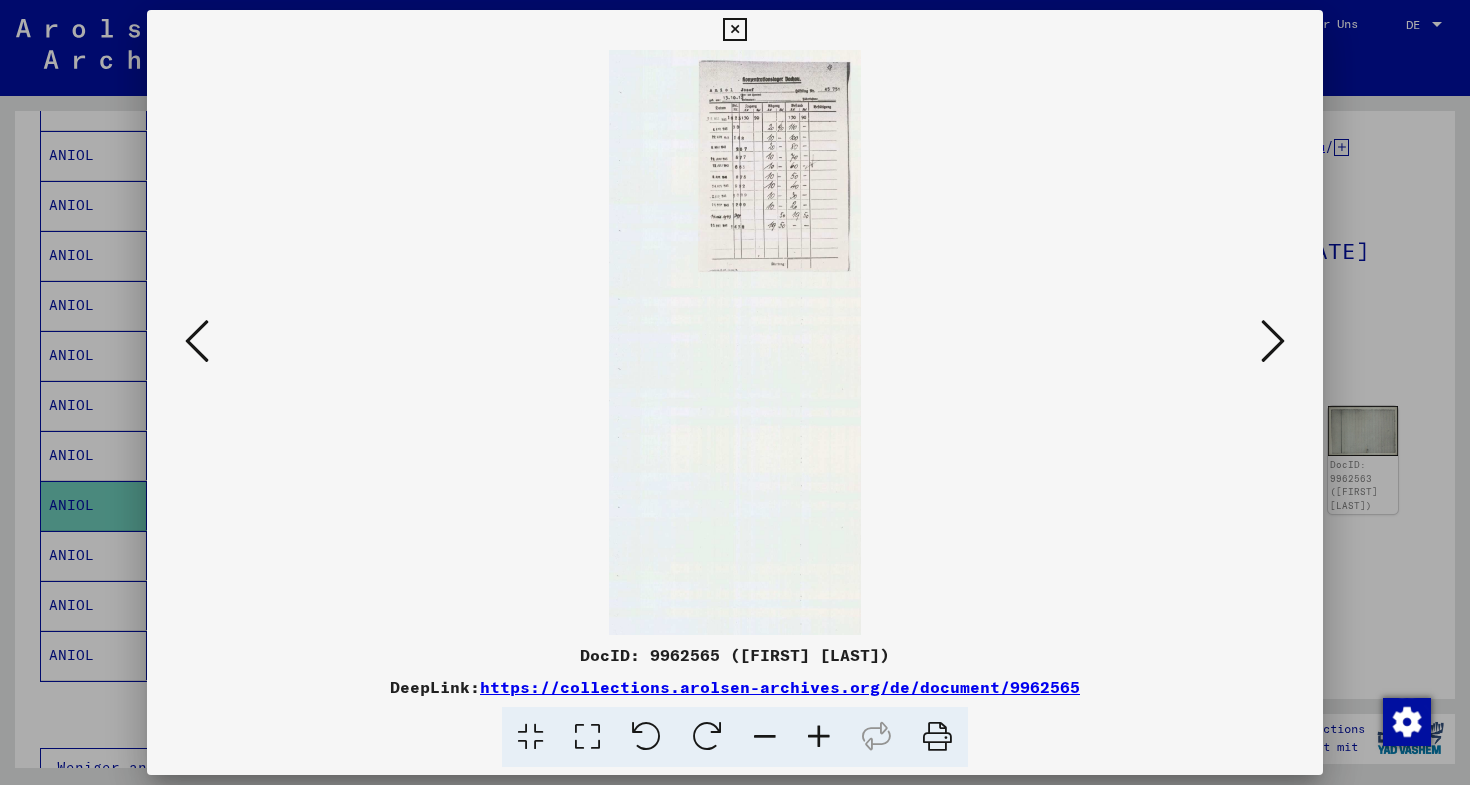 click at bounding box center (1273, 341) 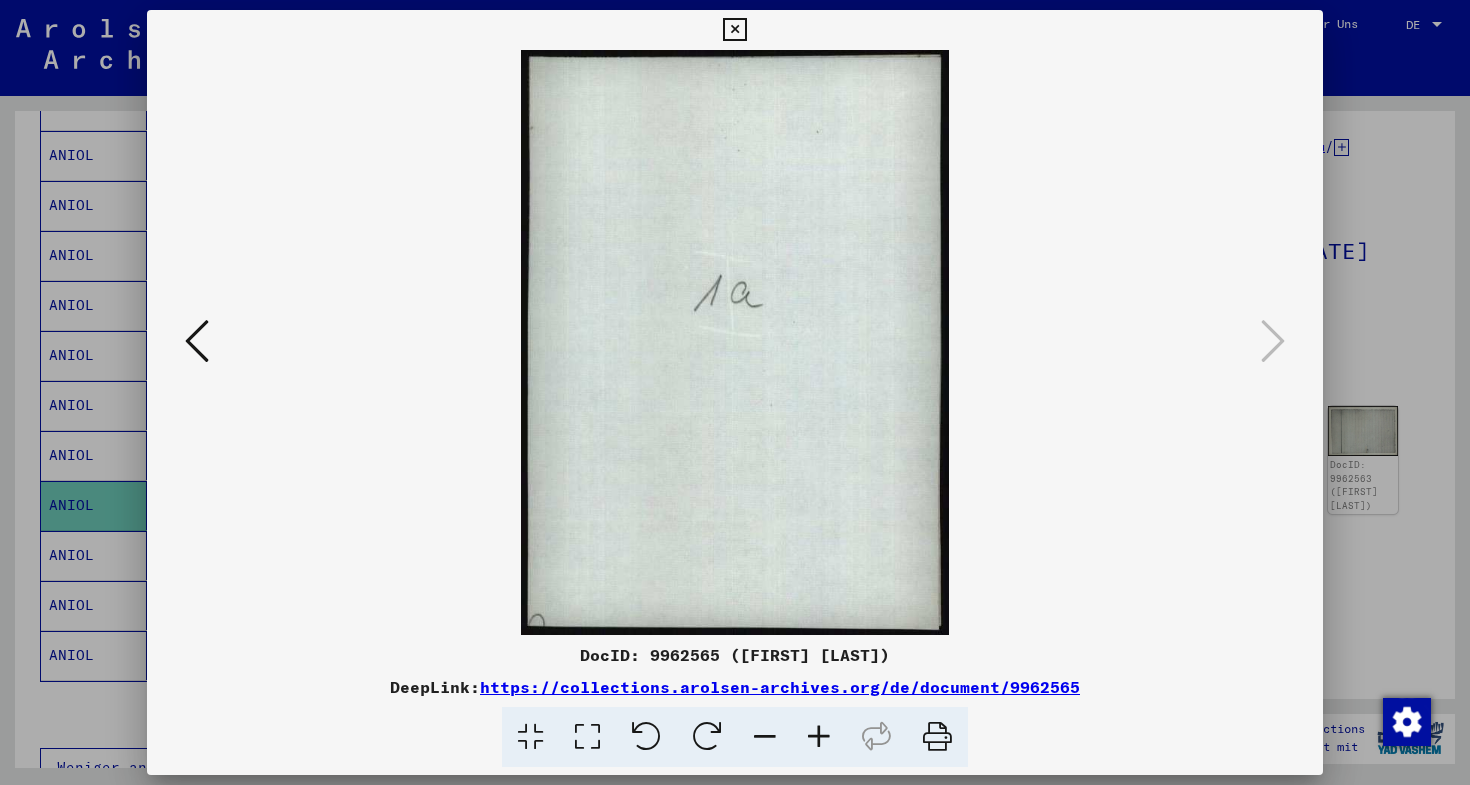 click at bounding box center [734, 30] 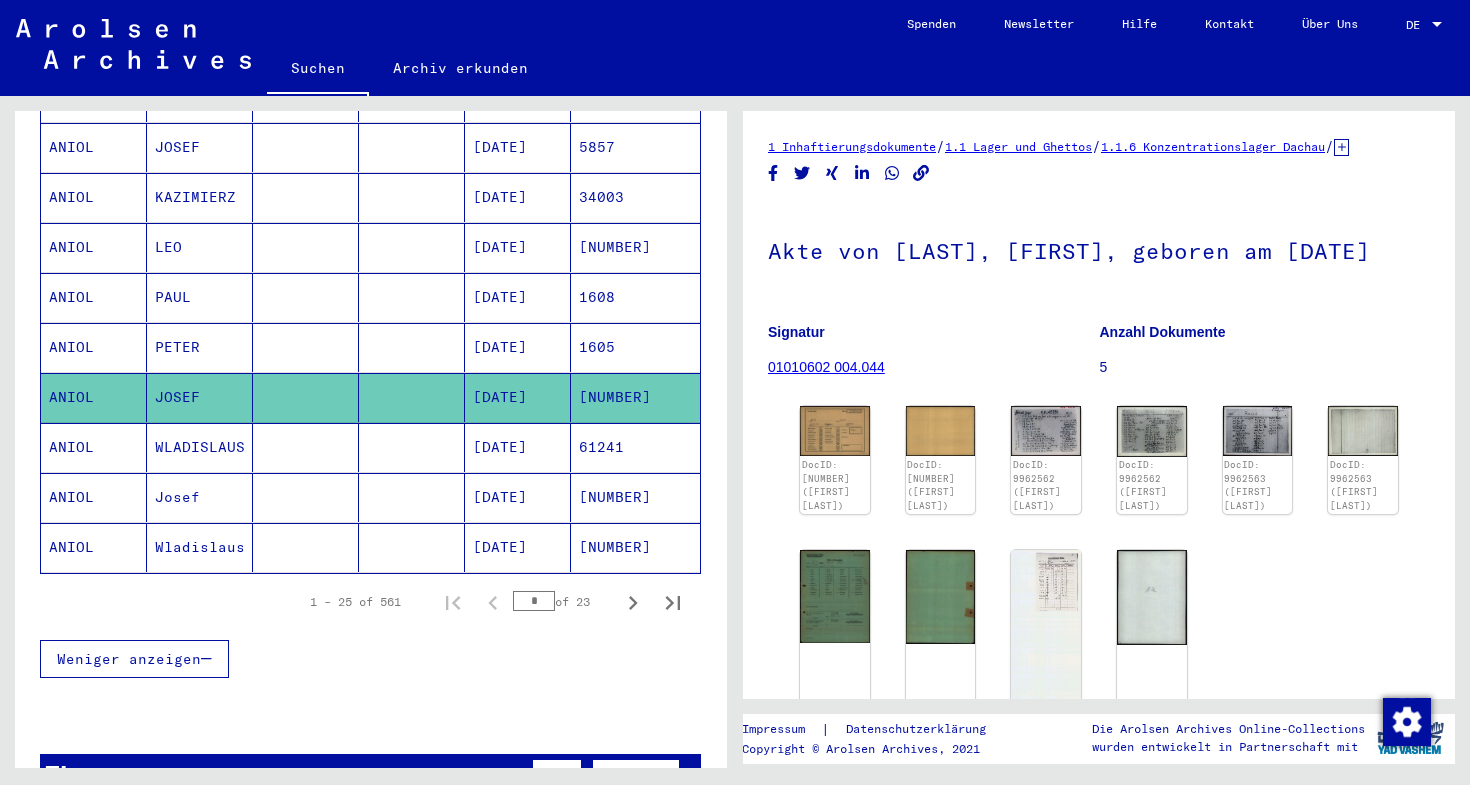 scroll, scrollTop: 1126, scrollLeft: 0, axis: vertical 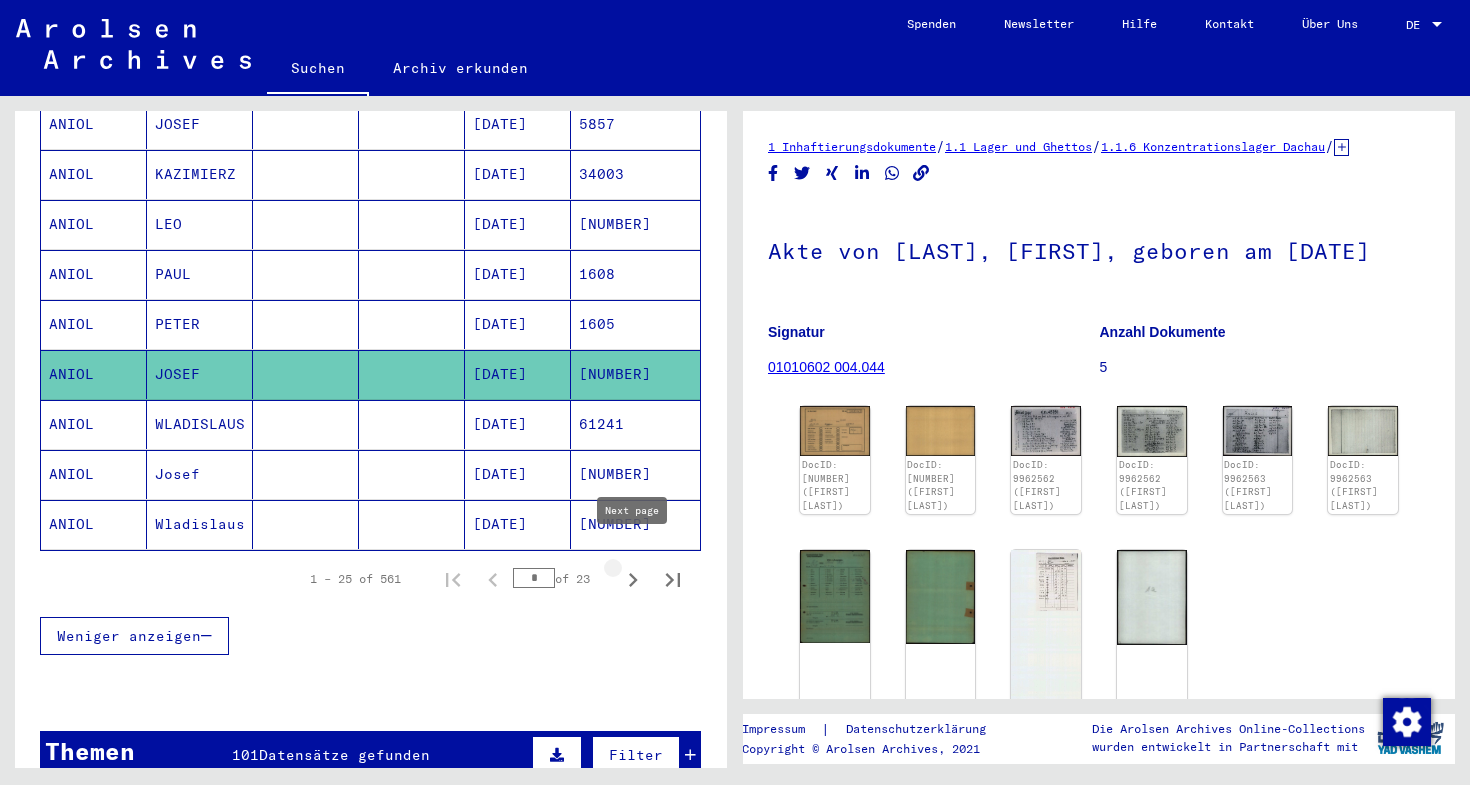 click 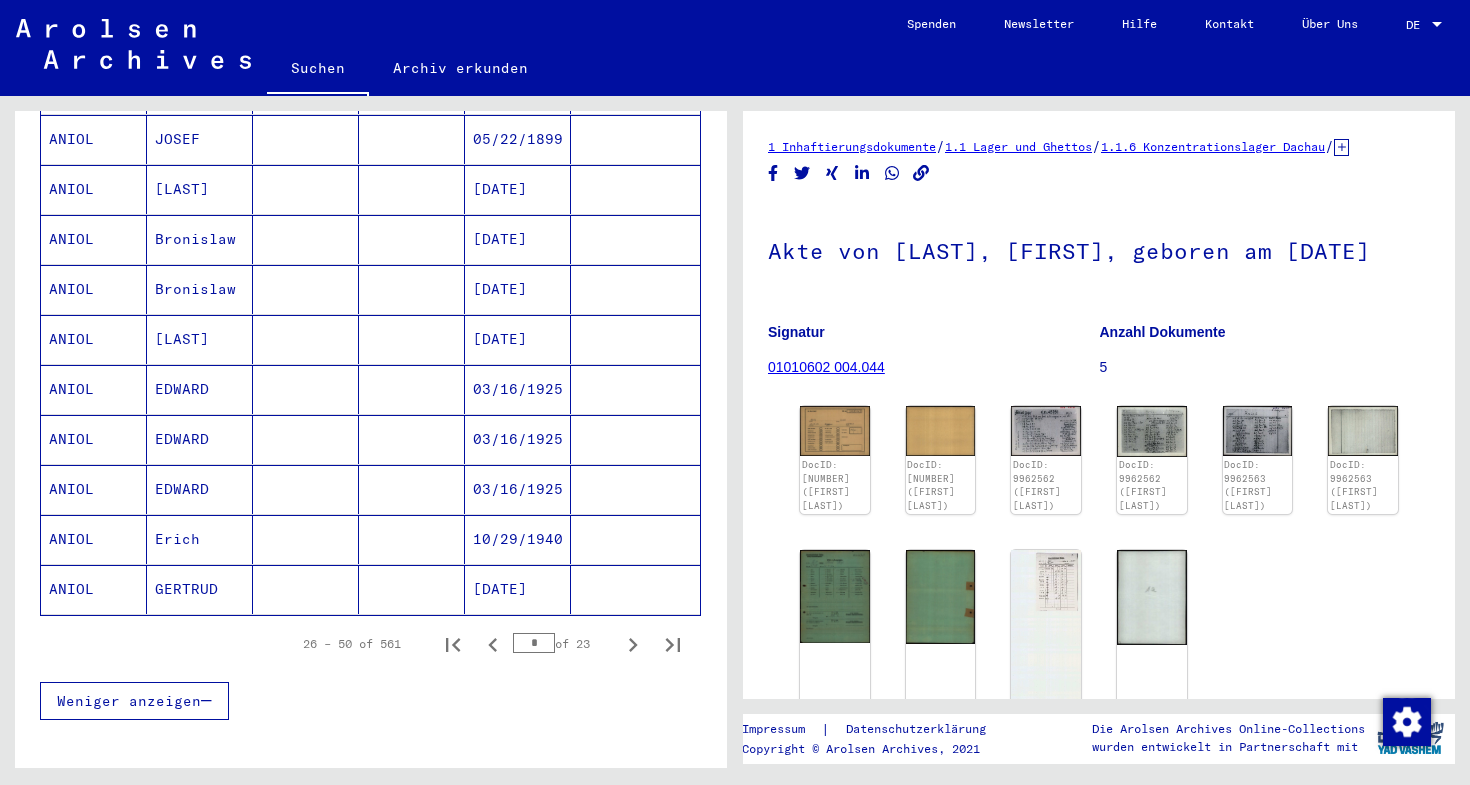 scroll, scrollTop: 1061, scrollLeft: 0, axis: vertical 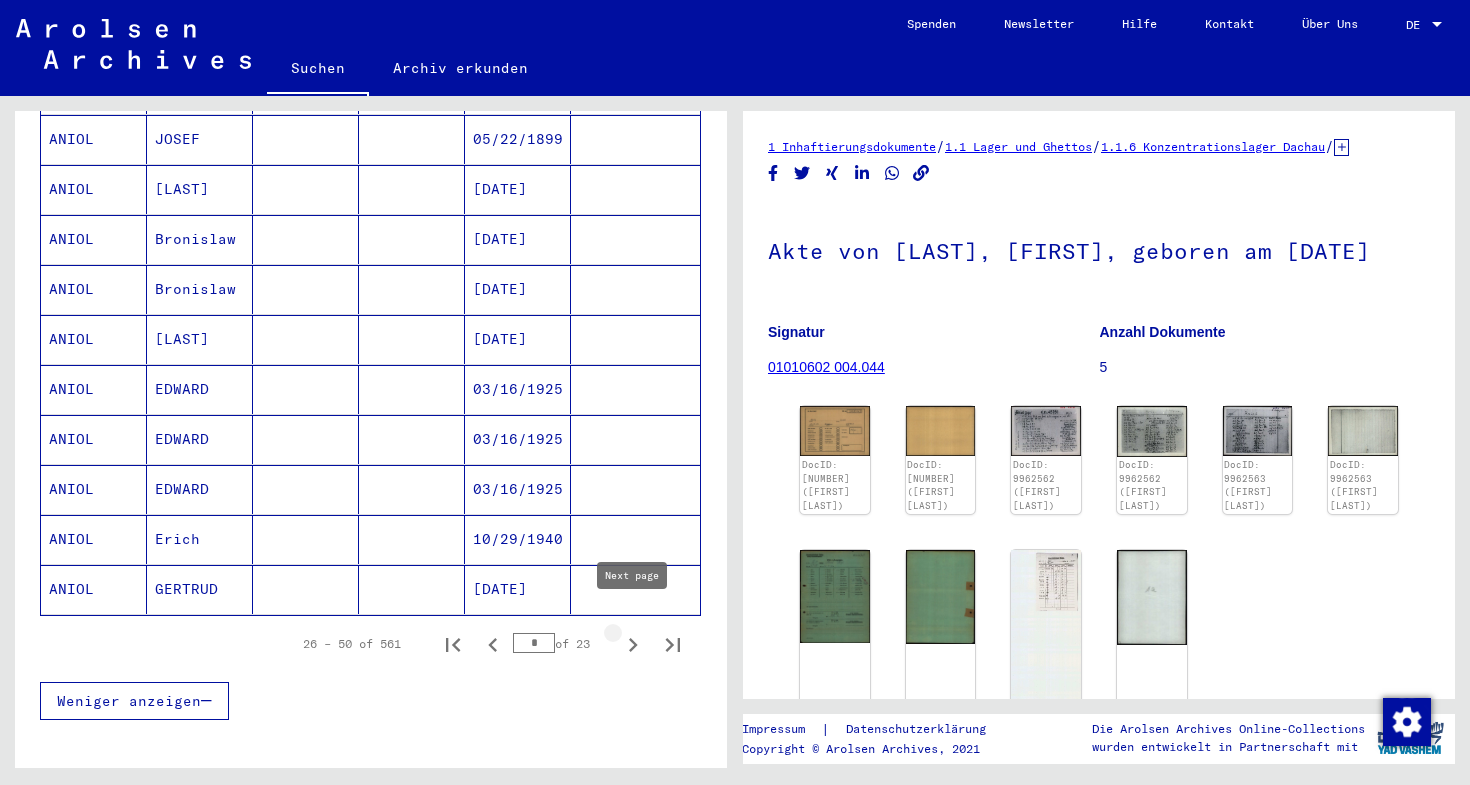 click 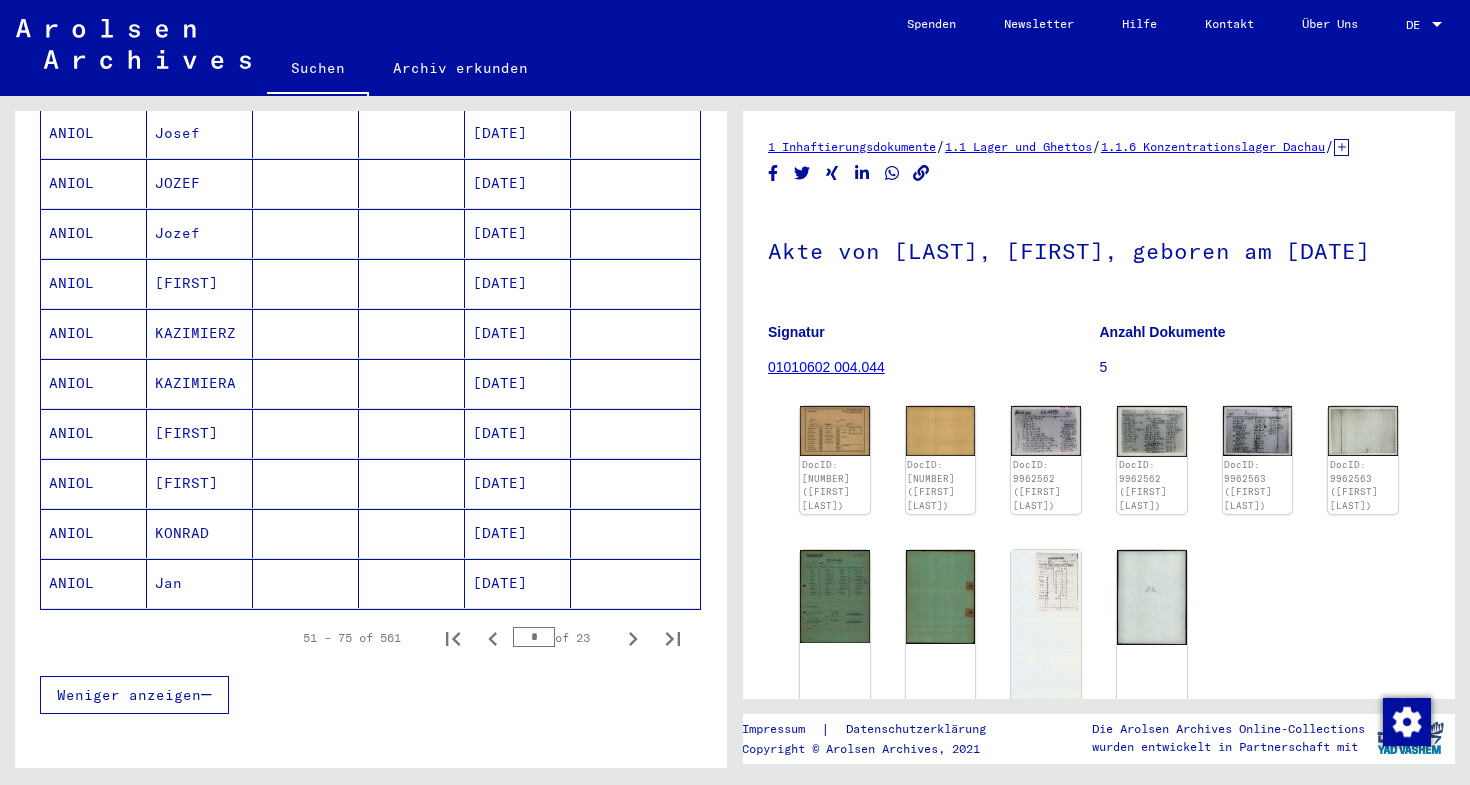 scroll, scrollTop: 1083, scrollLeft: 0, axis: vertical 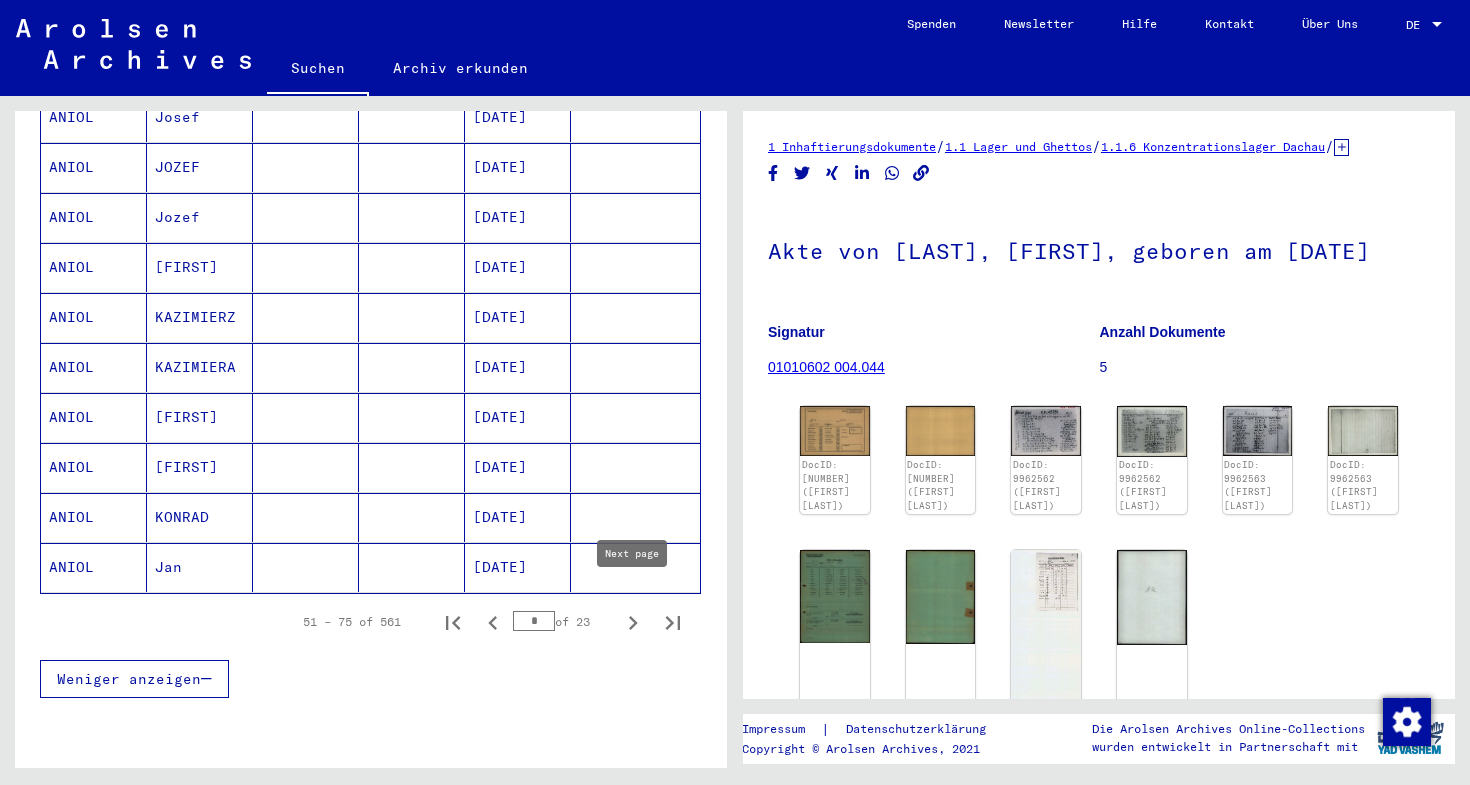 click 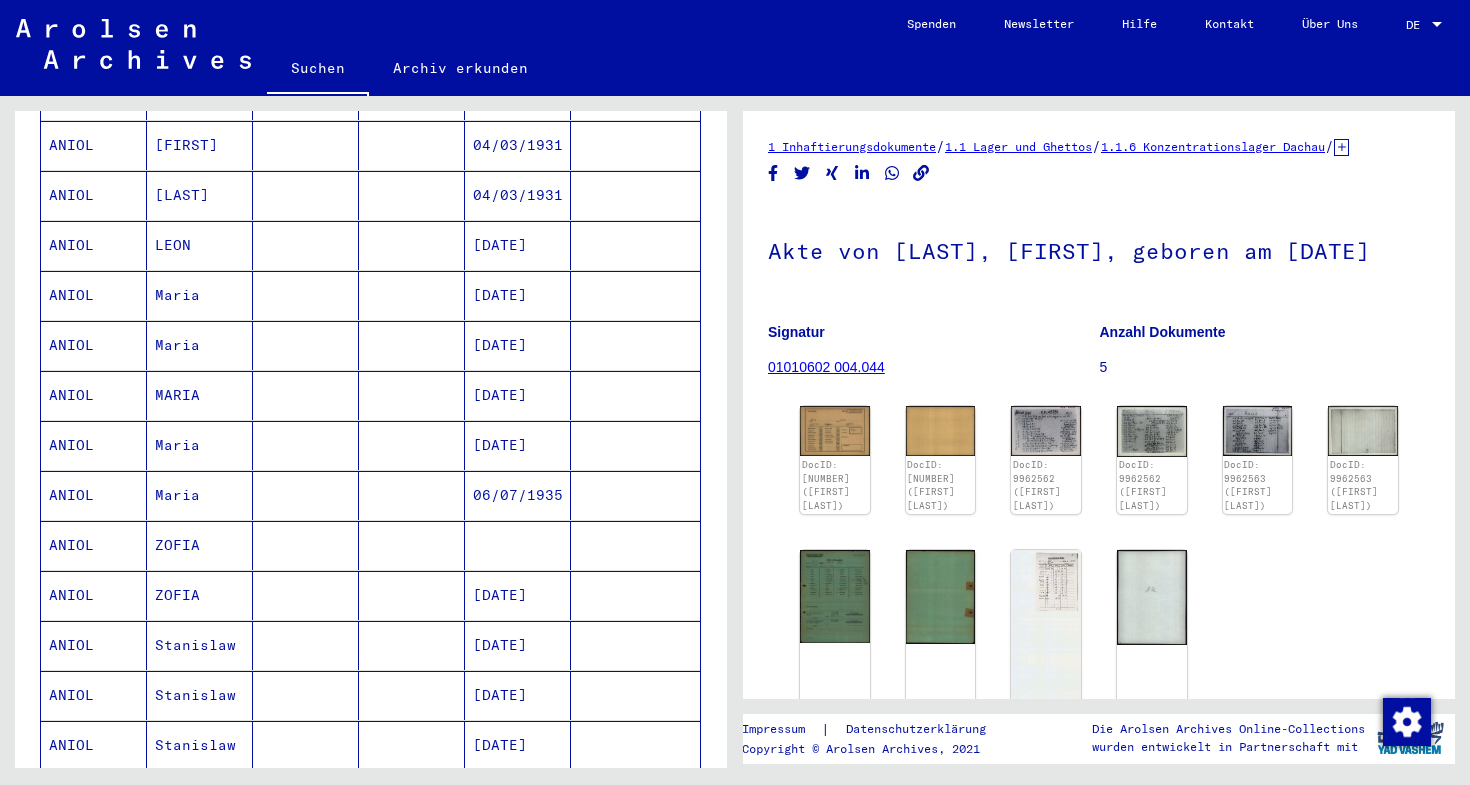 scroll, scrollTop: 427, scrollLeft: 0, axis: vertical 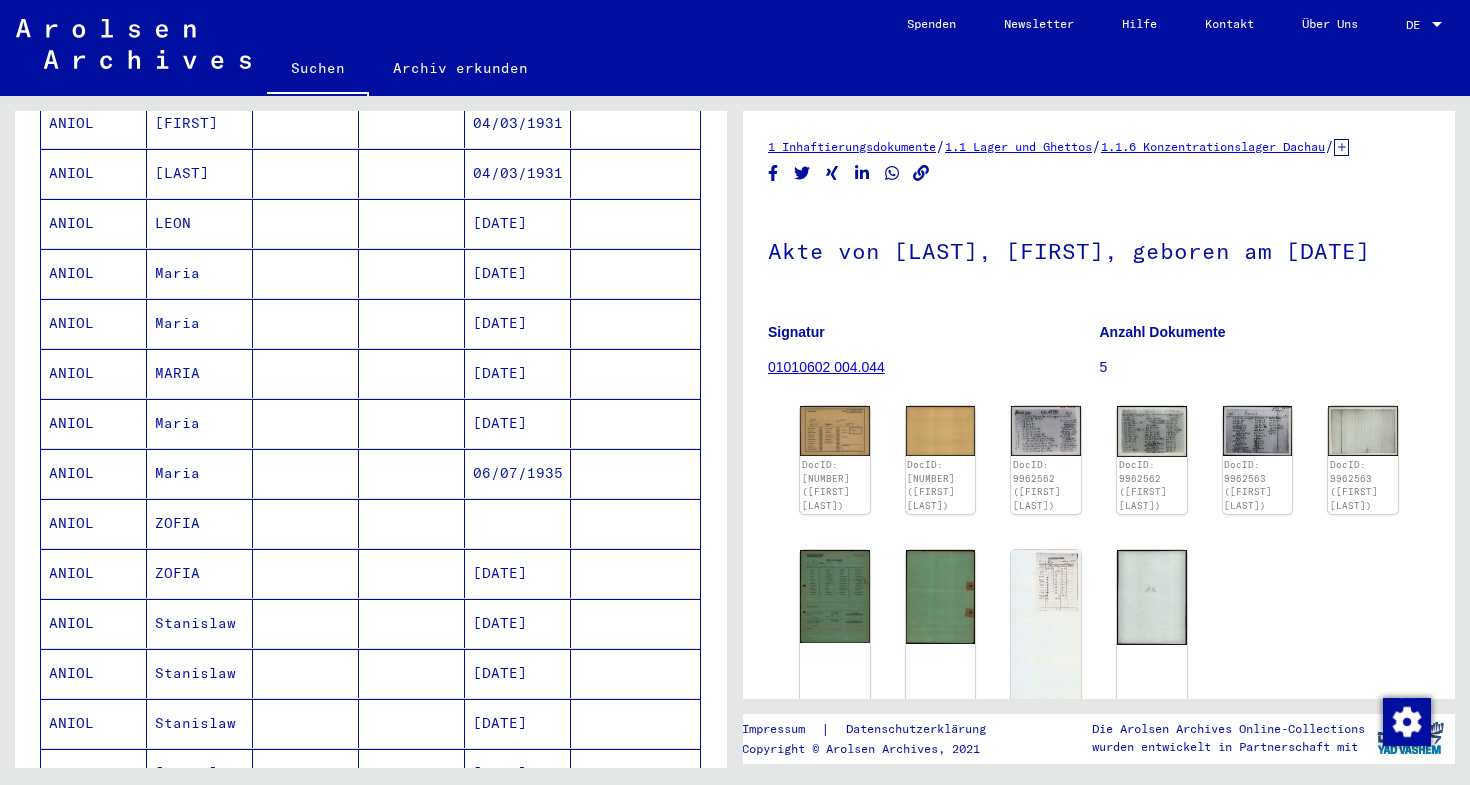 click on "Maria" at bounding box center [200, 523] 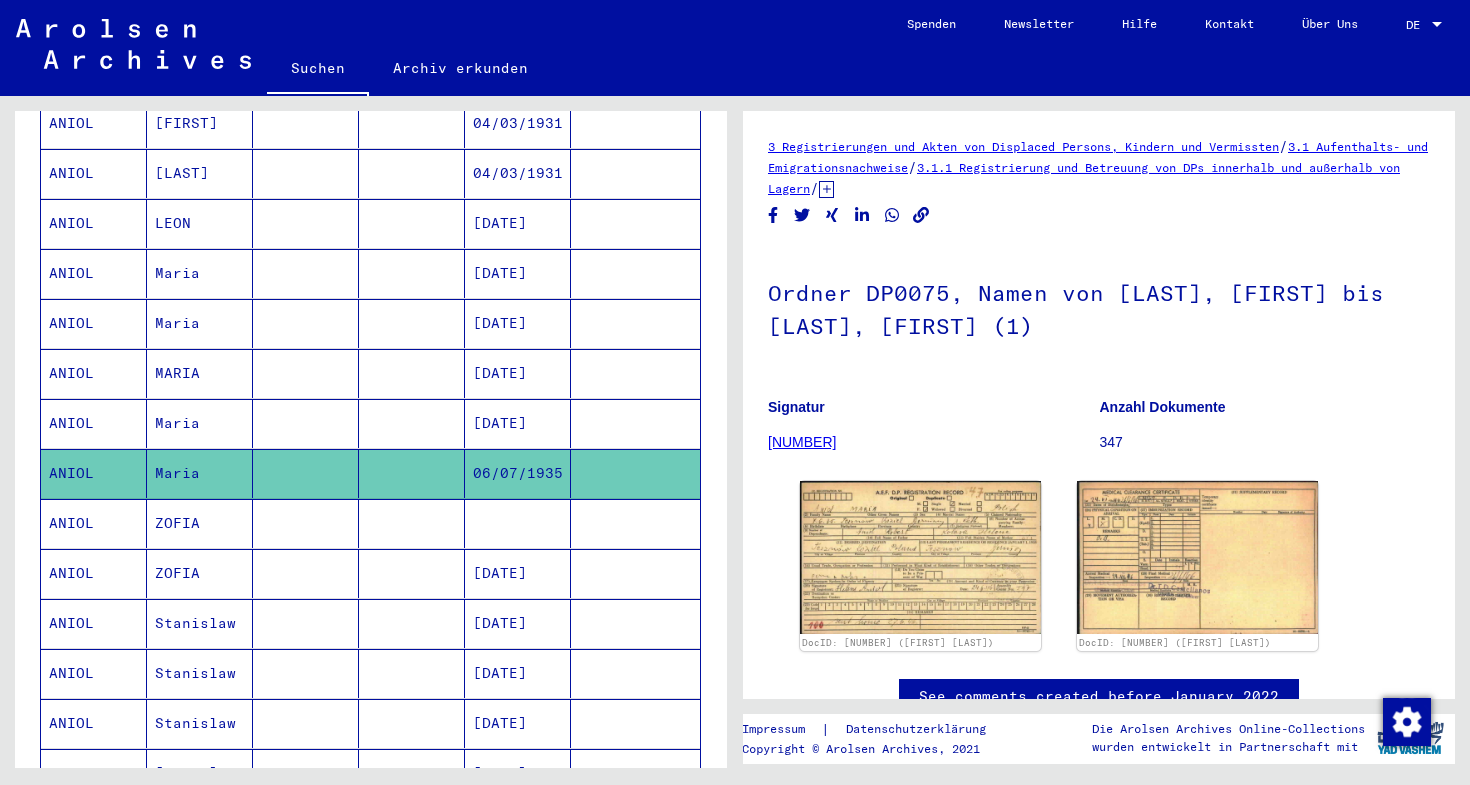 scroll, scrollTop: 0, scrollLeft: 0, axis: both 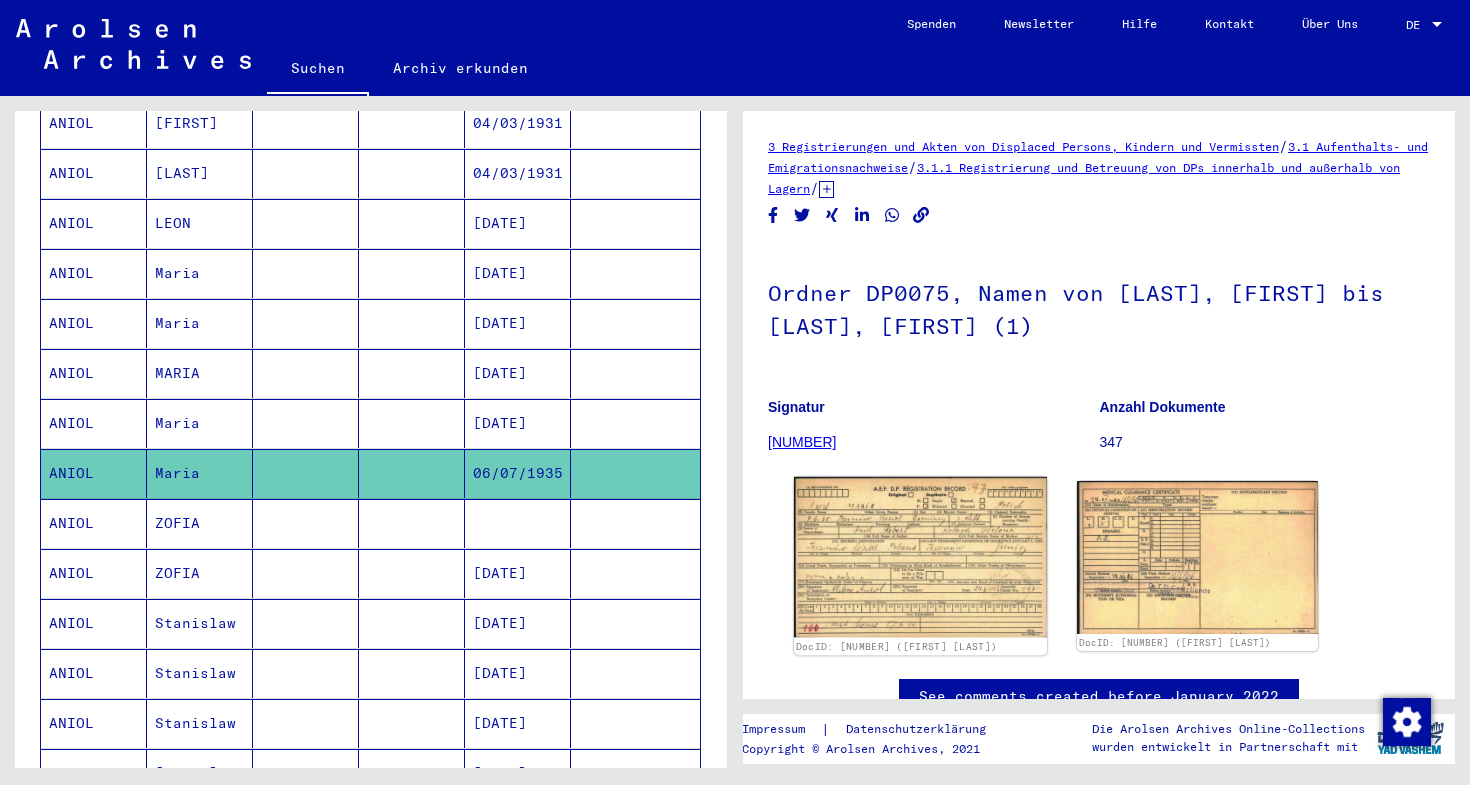 click 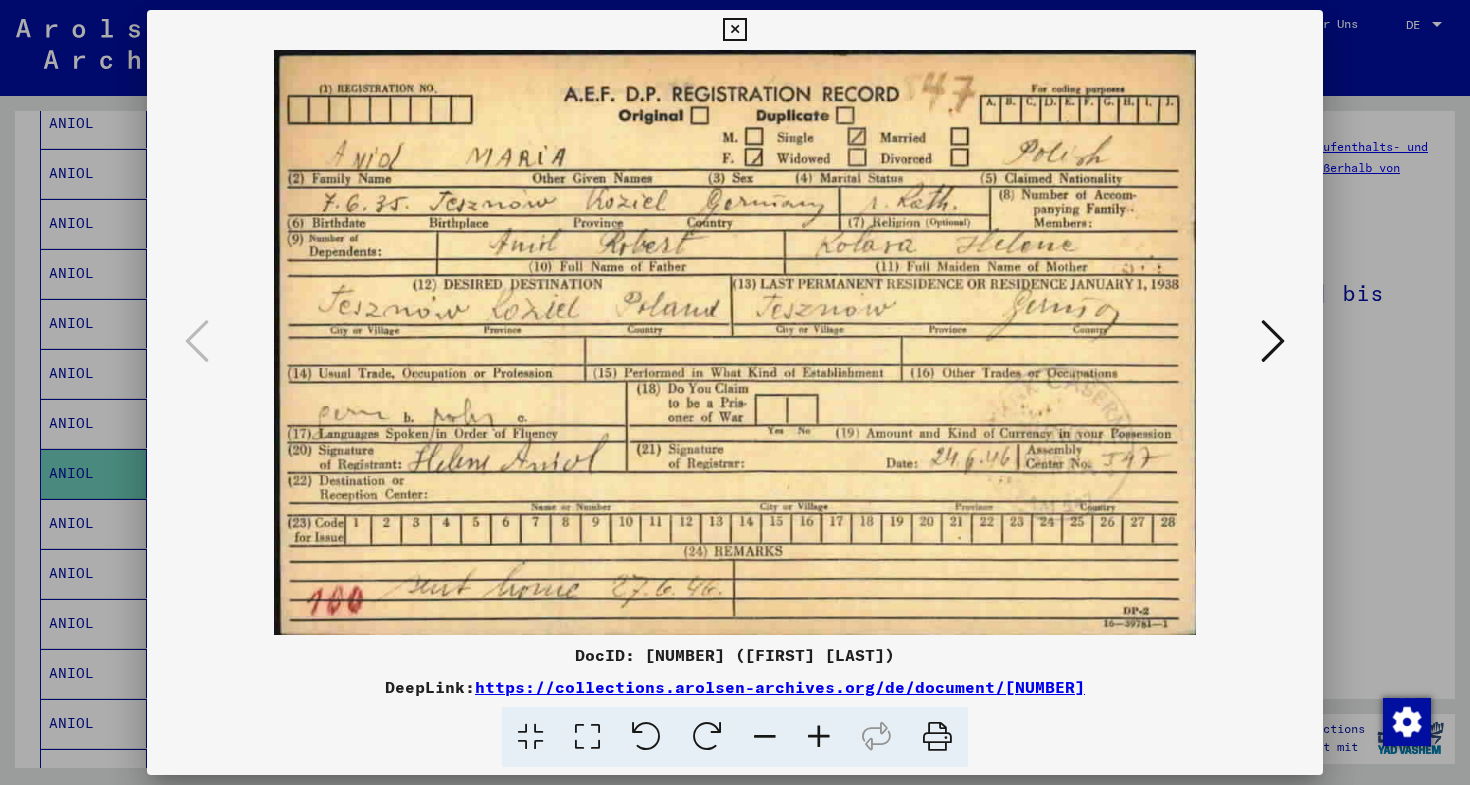 click at bounding box center (1273, 341) 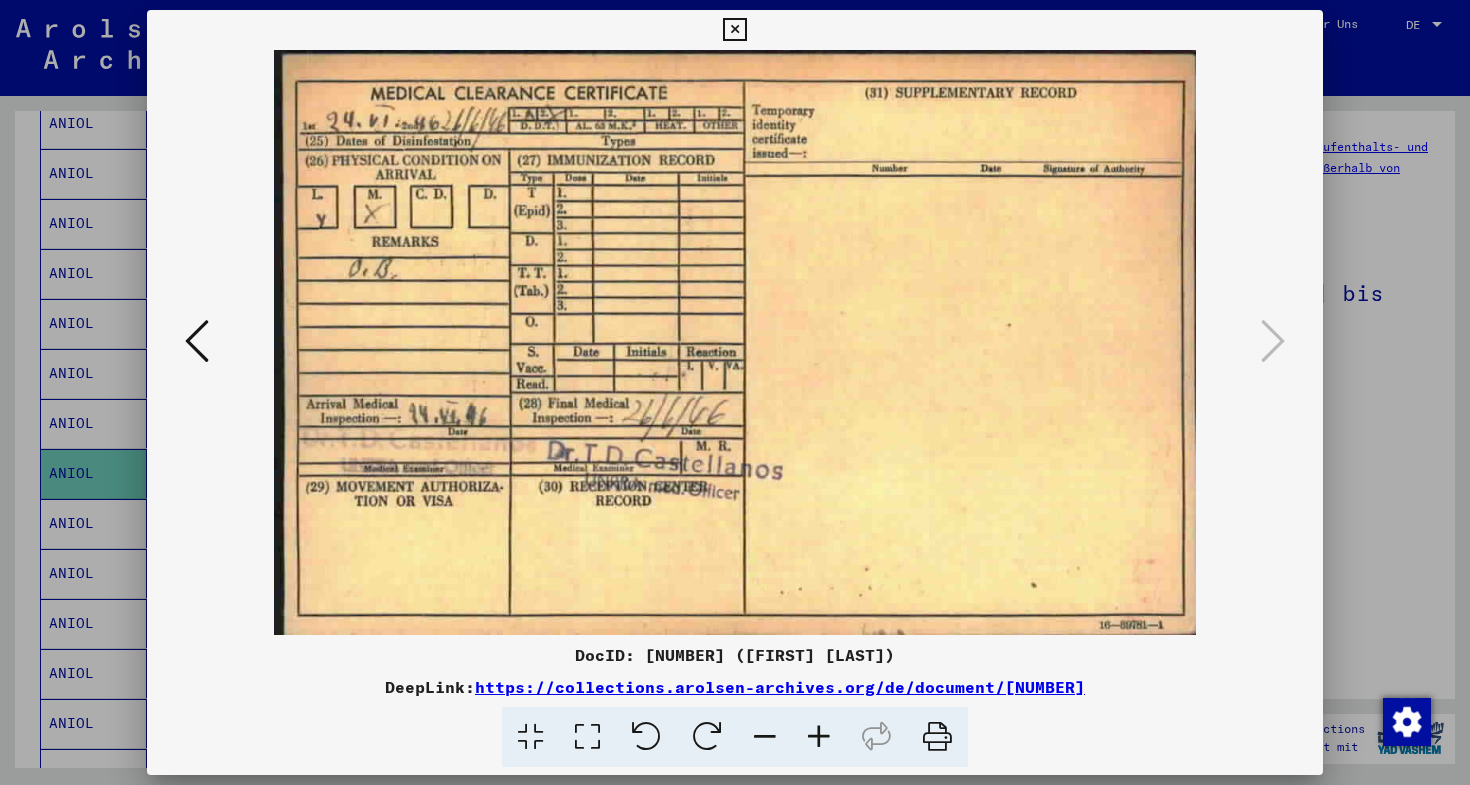 click at bounding box center [734, 30] 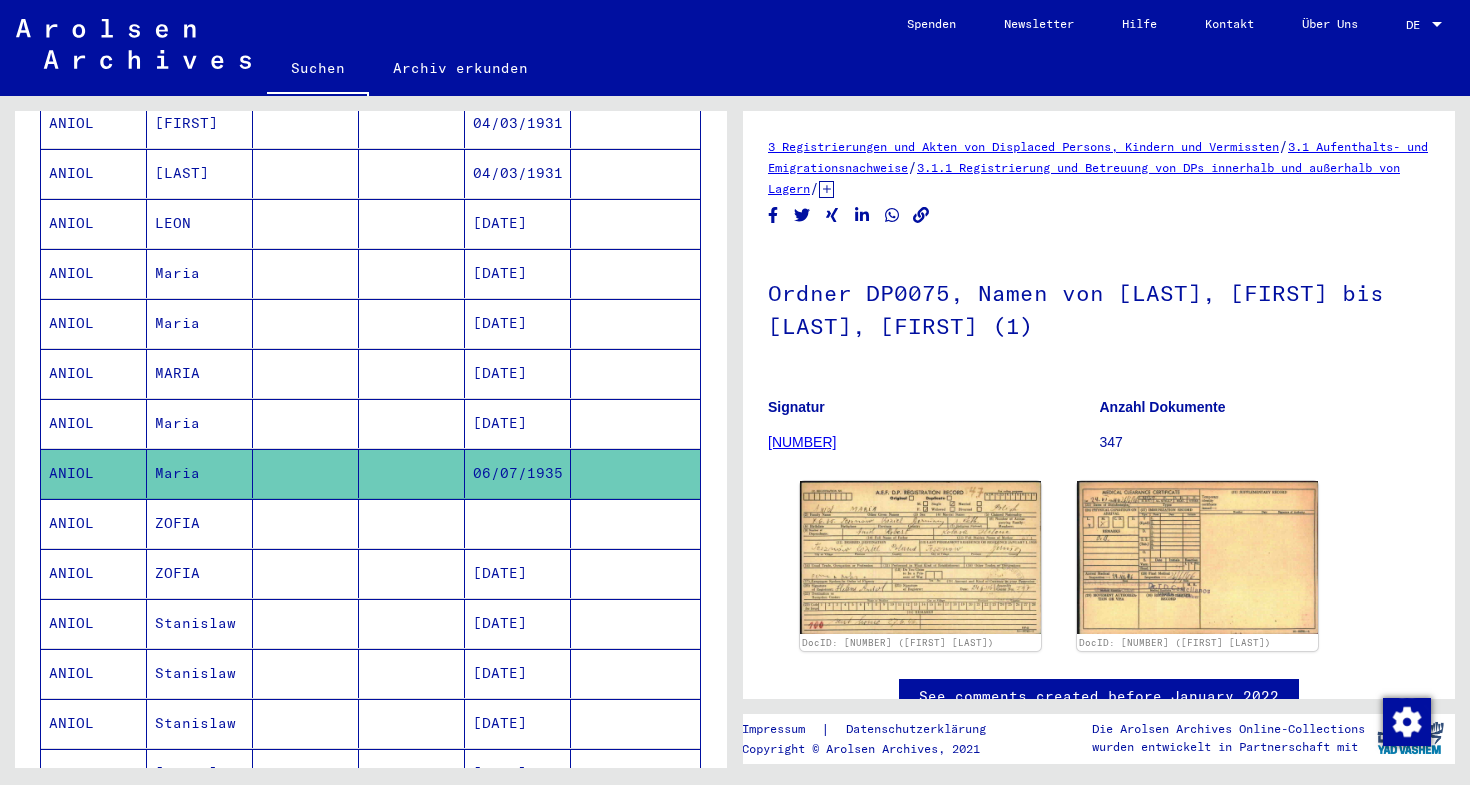 click on "Maria" at bounding box center (200, 473) 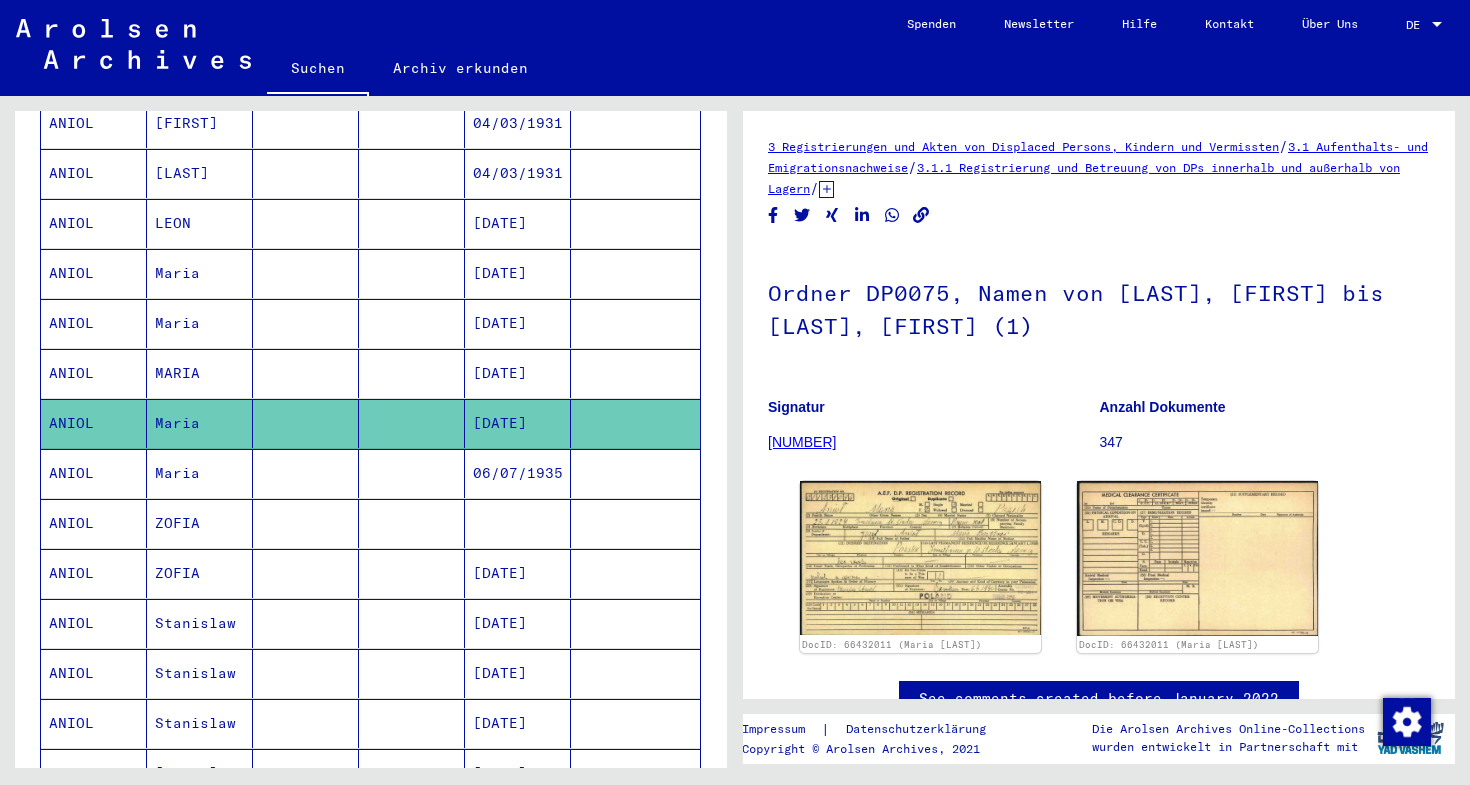 scroll, scrollTop: 0, scrollLeft: 0, axis: both 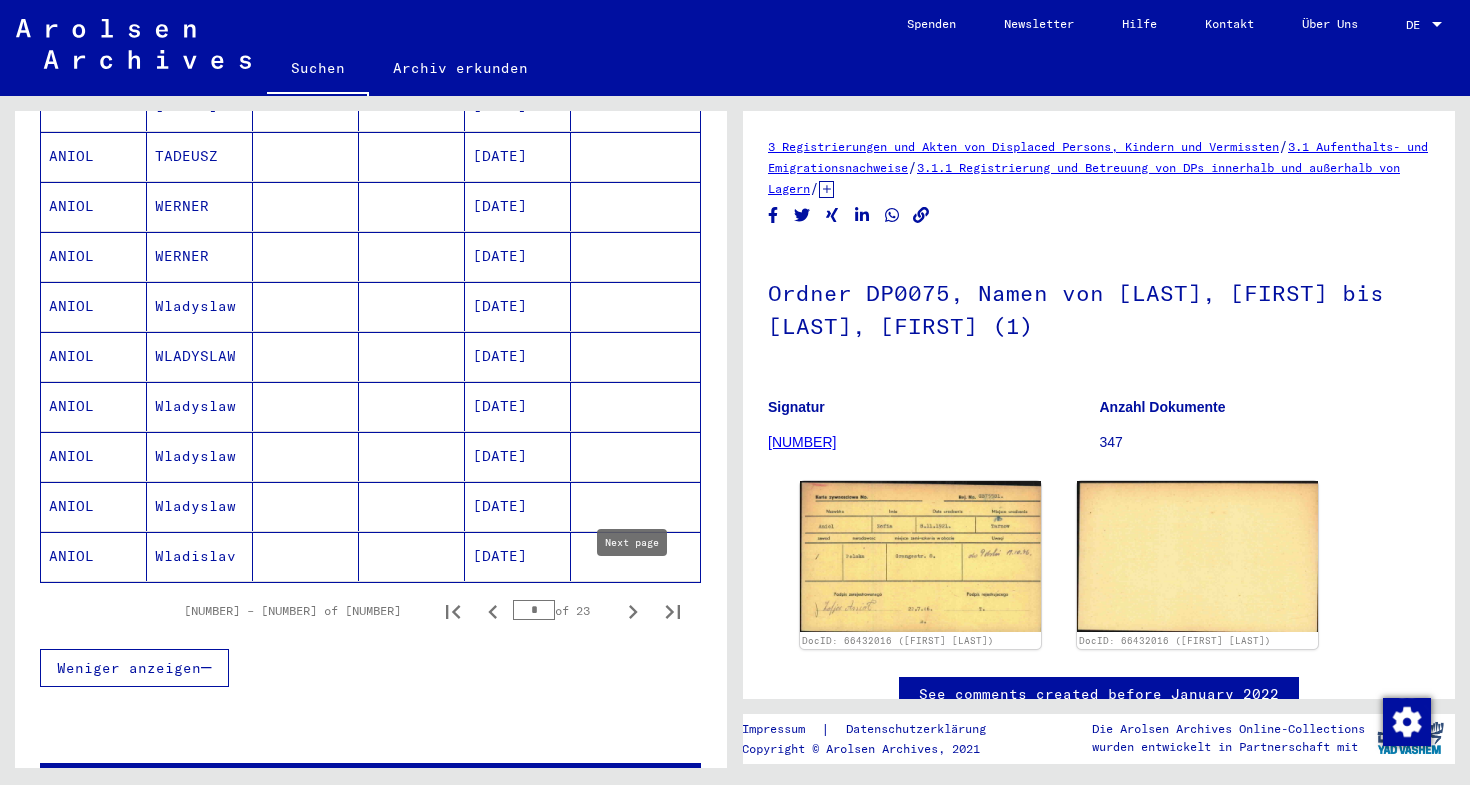 click 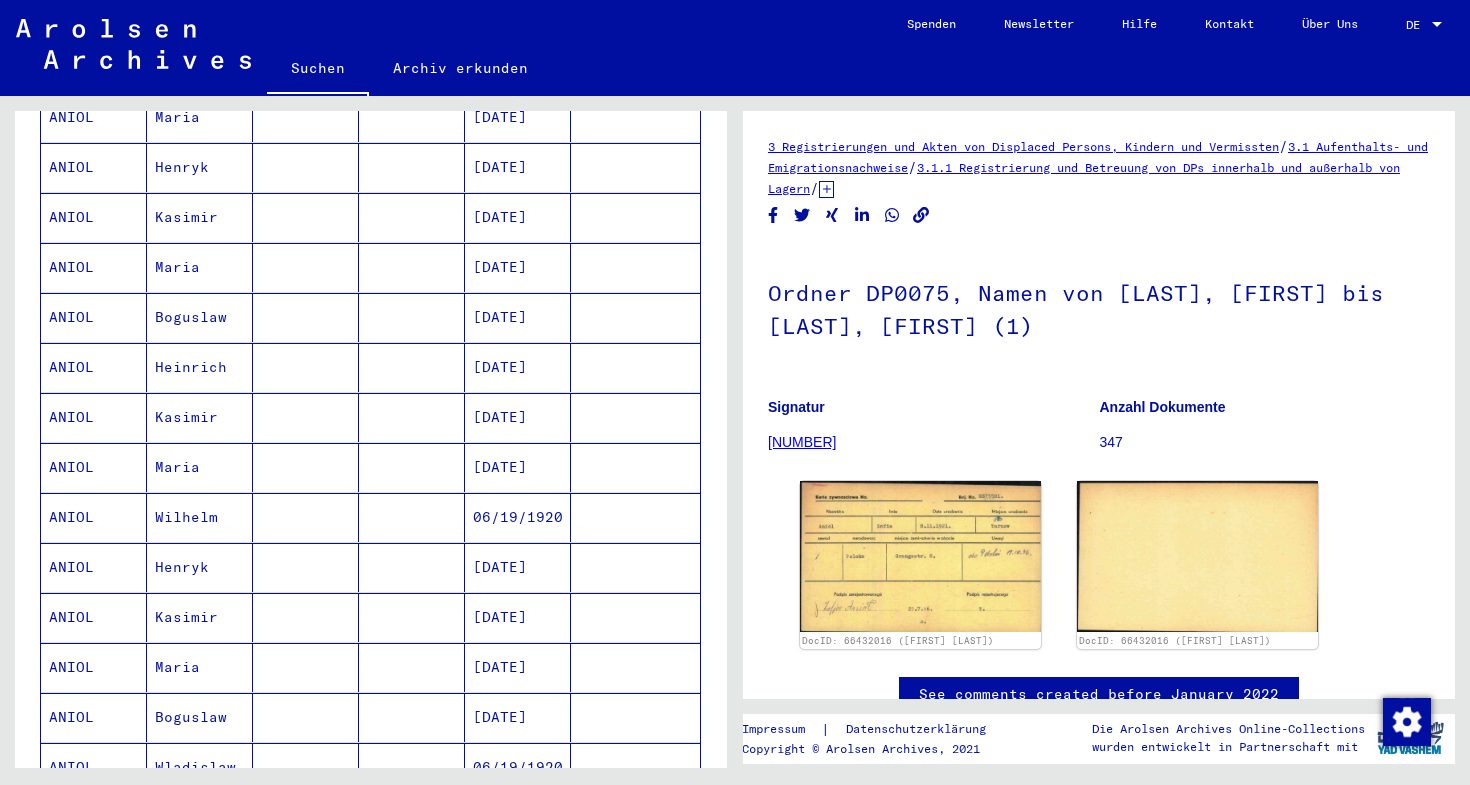 scroll, scrollTop: 770, scrollLeft: 0, axis: vertical 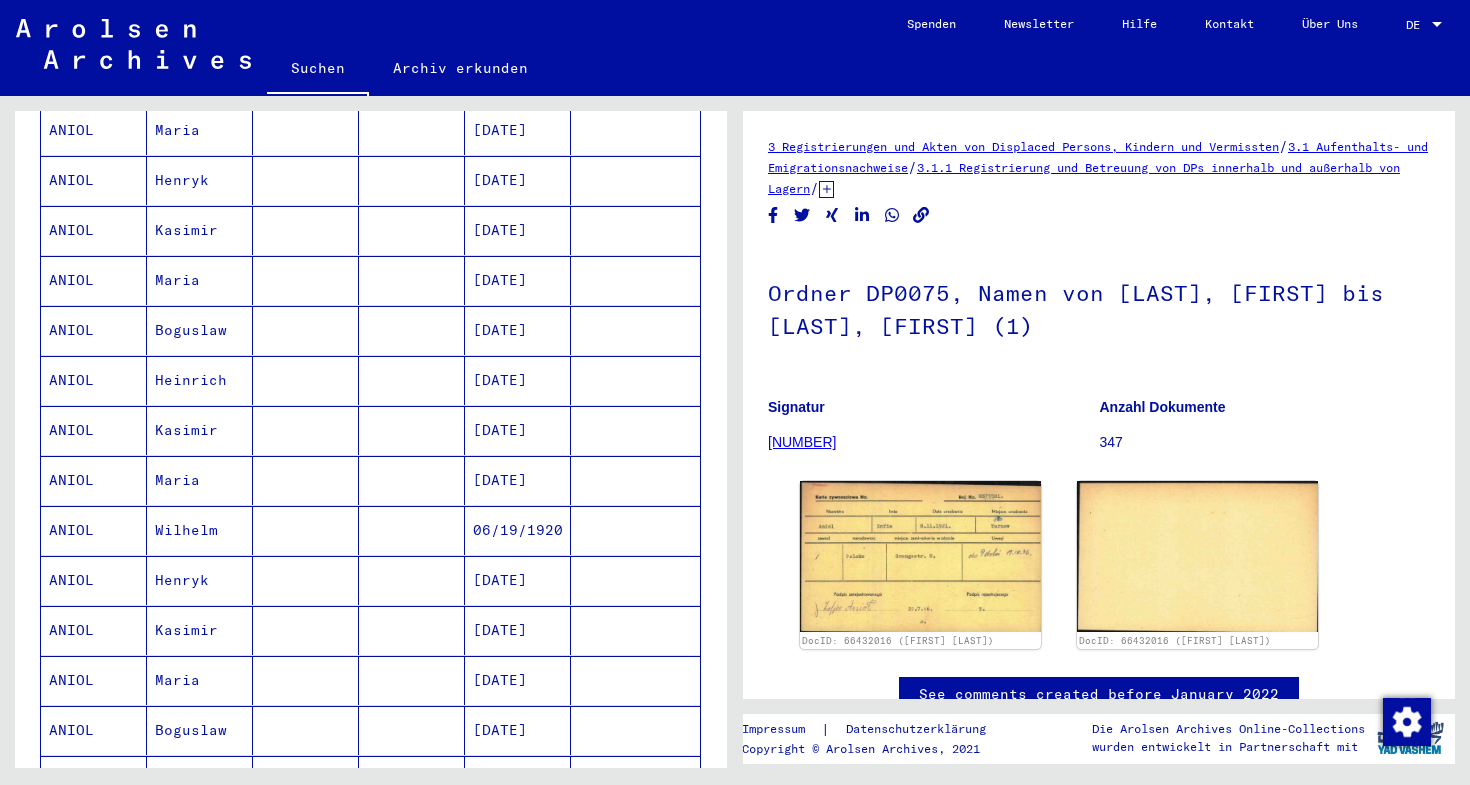 click on "Maria" at bounding box center (200, 530) 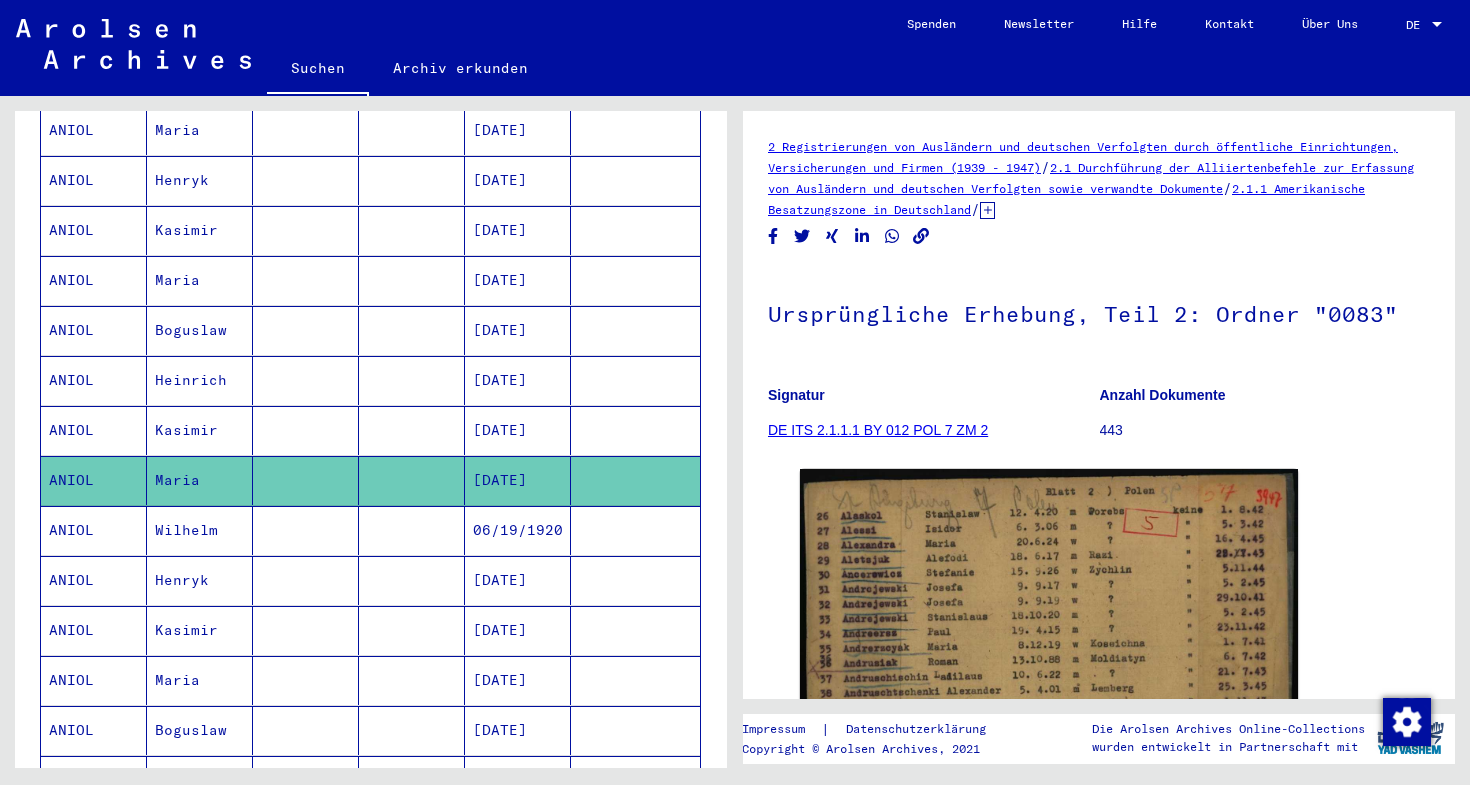 scroll, scrollTop: 0, scrollLeft: 0, axis: both 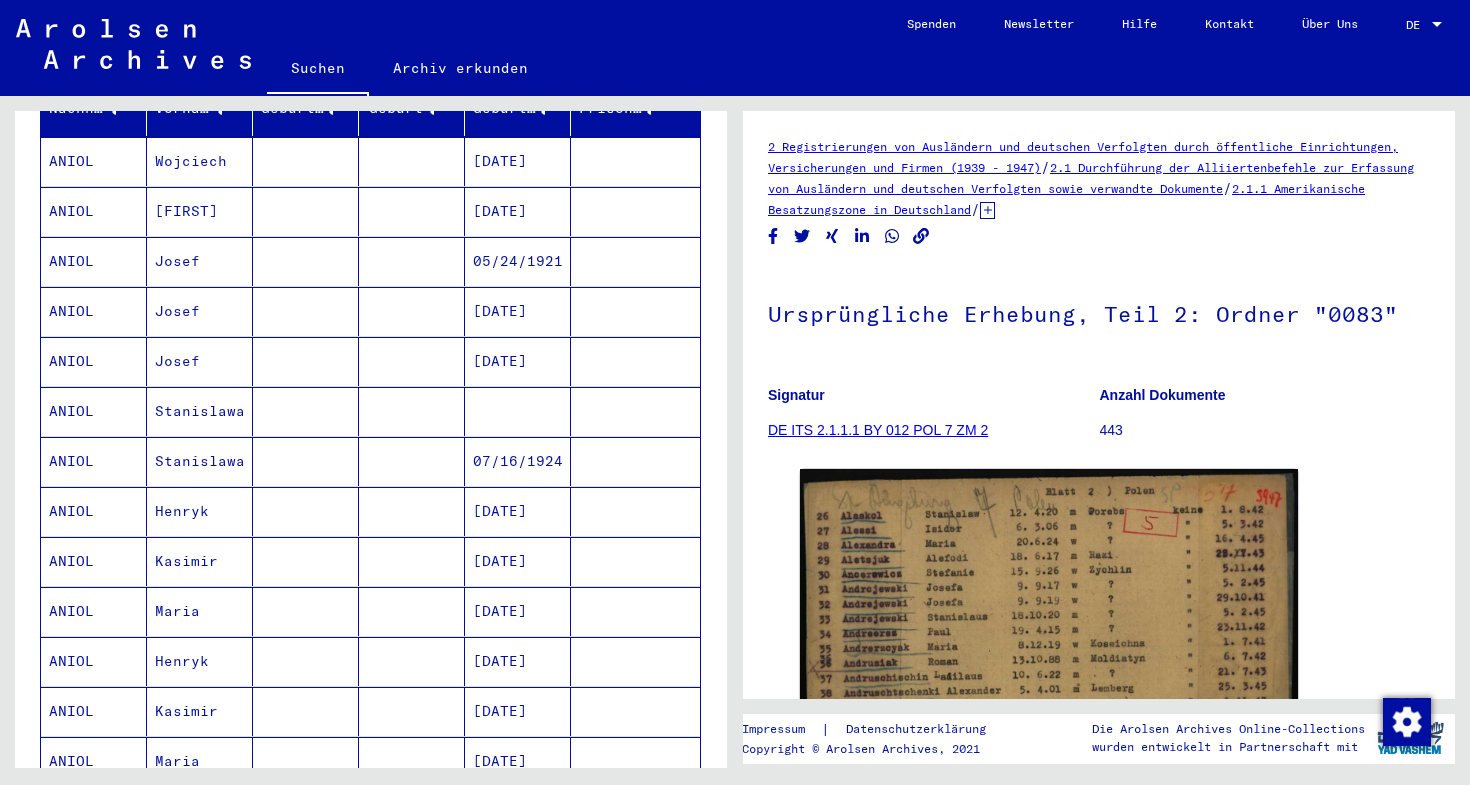 click on "Josef" at bounding box center [200, 411] 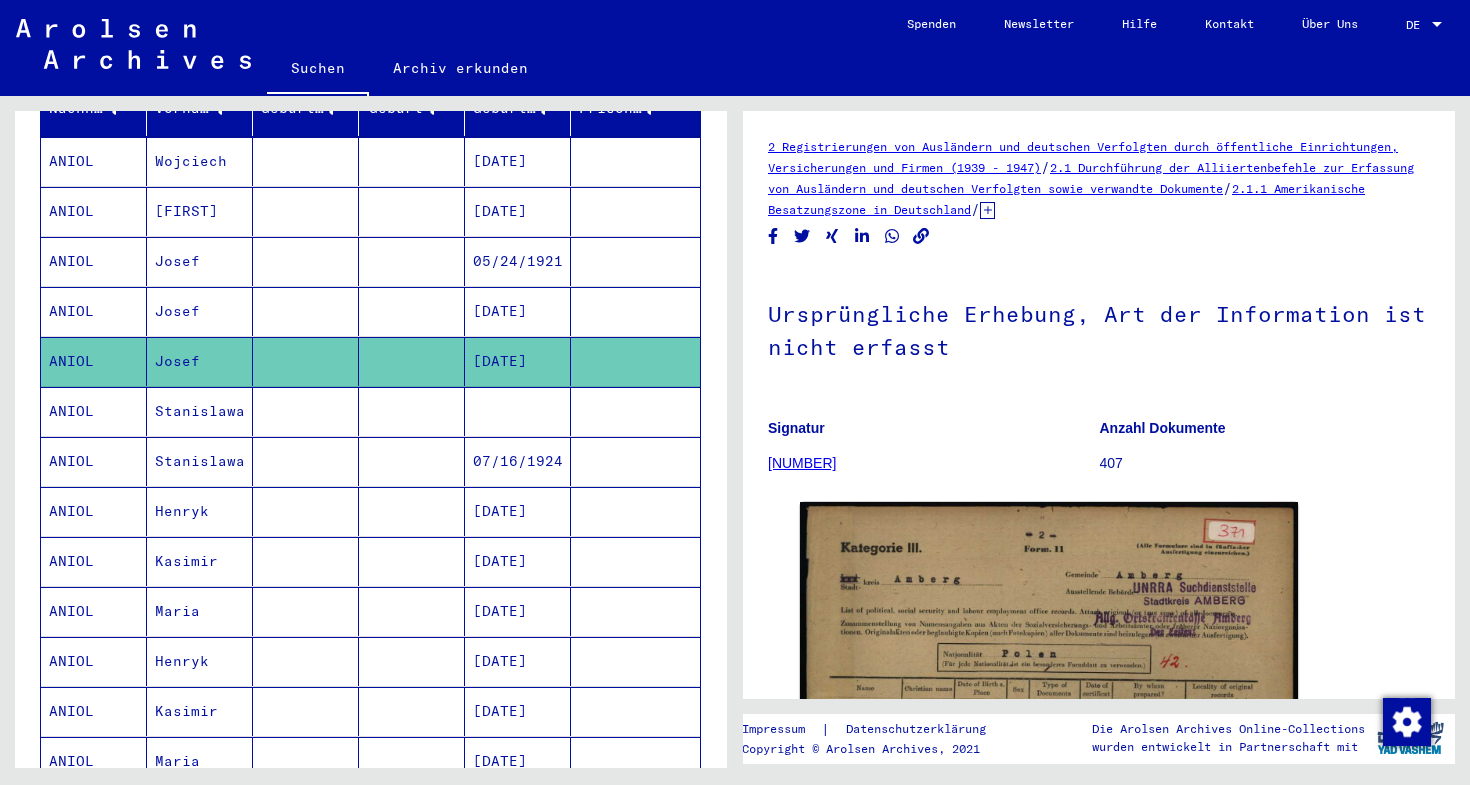 scroll, scrollTop: 0, scrollLeft: 0, axis: both 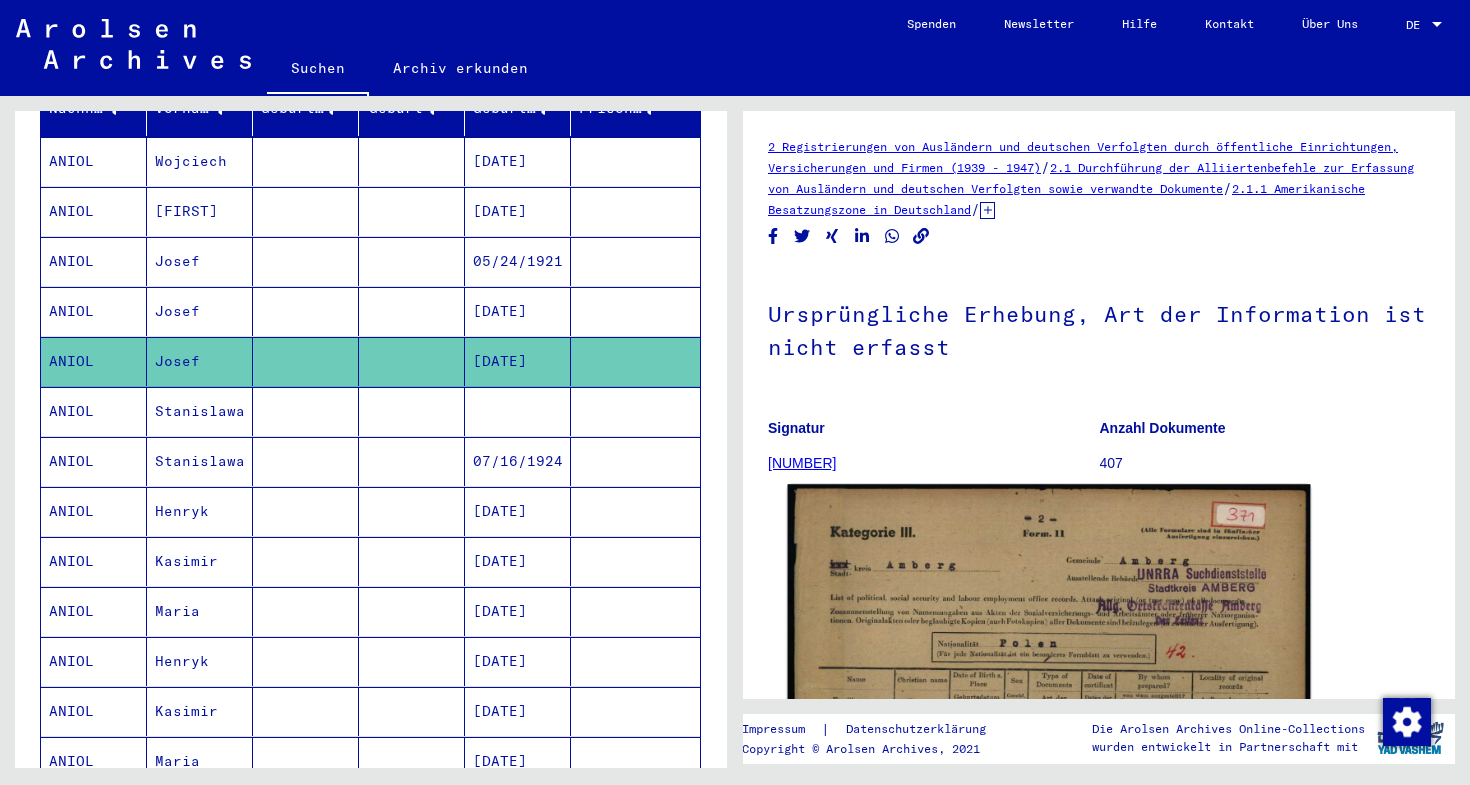 click 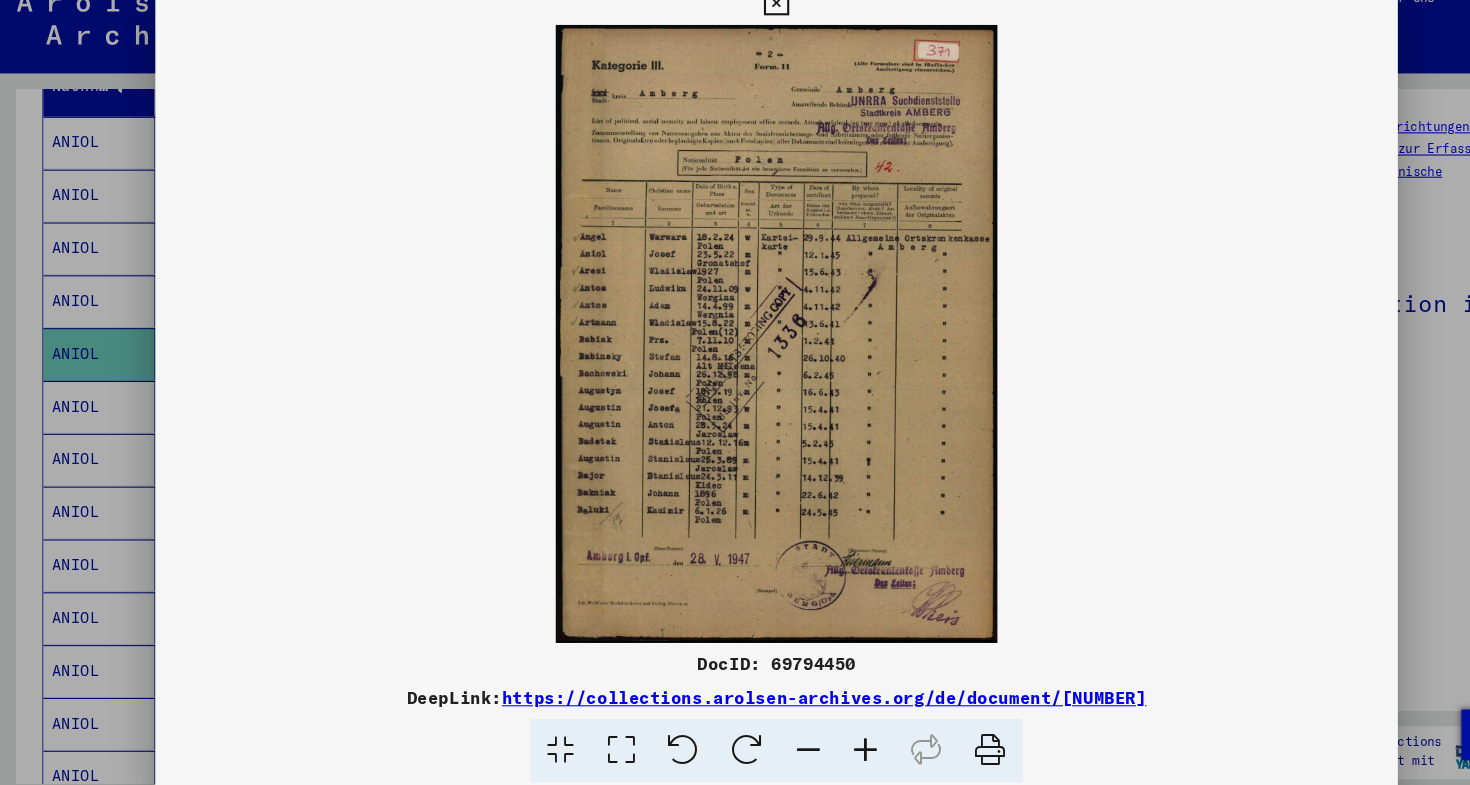 click at bounding box center [734, 30] 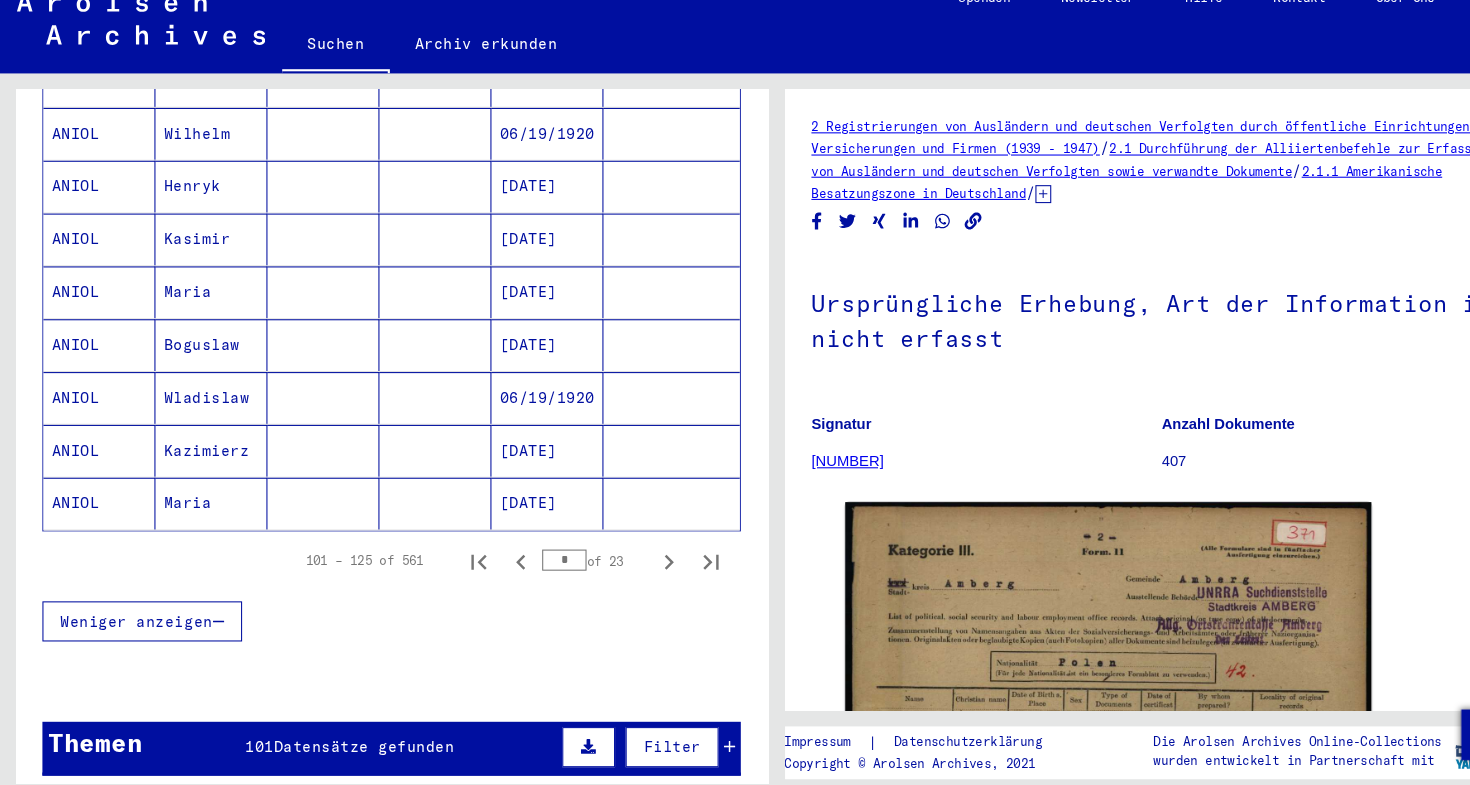 scroll, scrollTop: 1148, scrollLeft: 0, axis: vertical 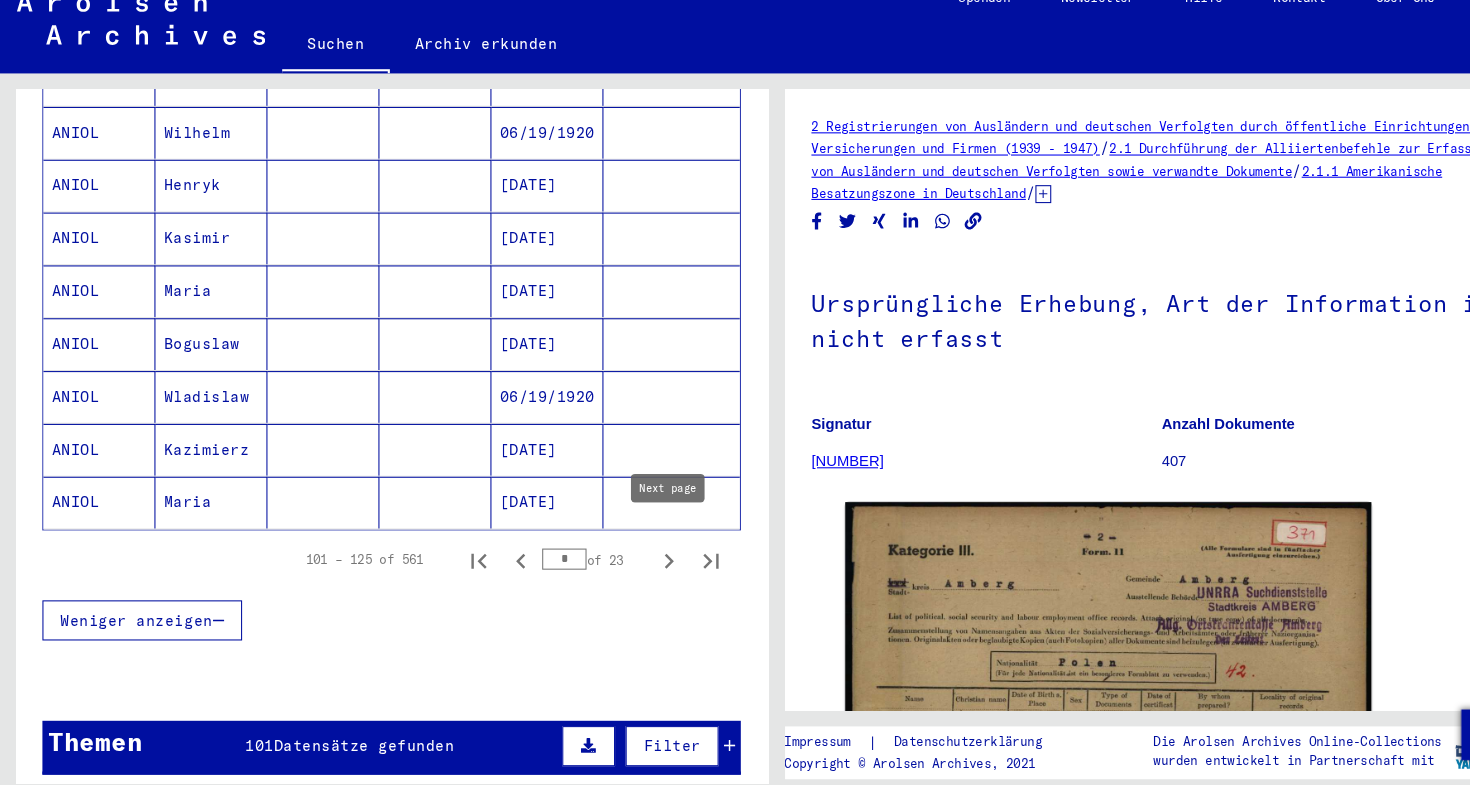 click 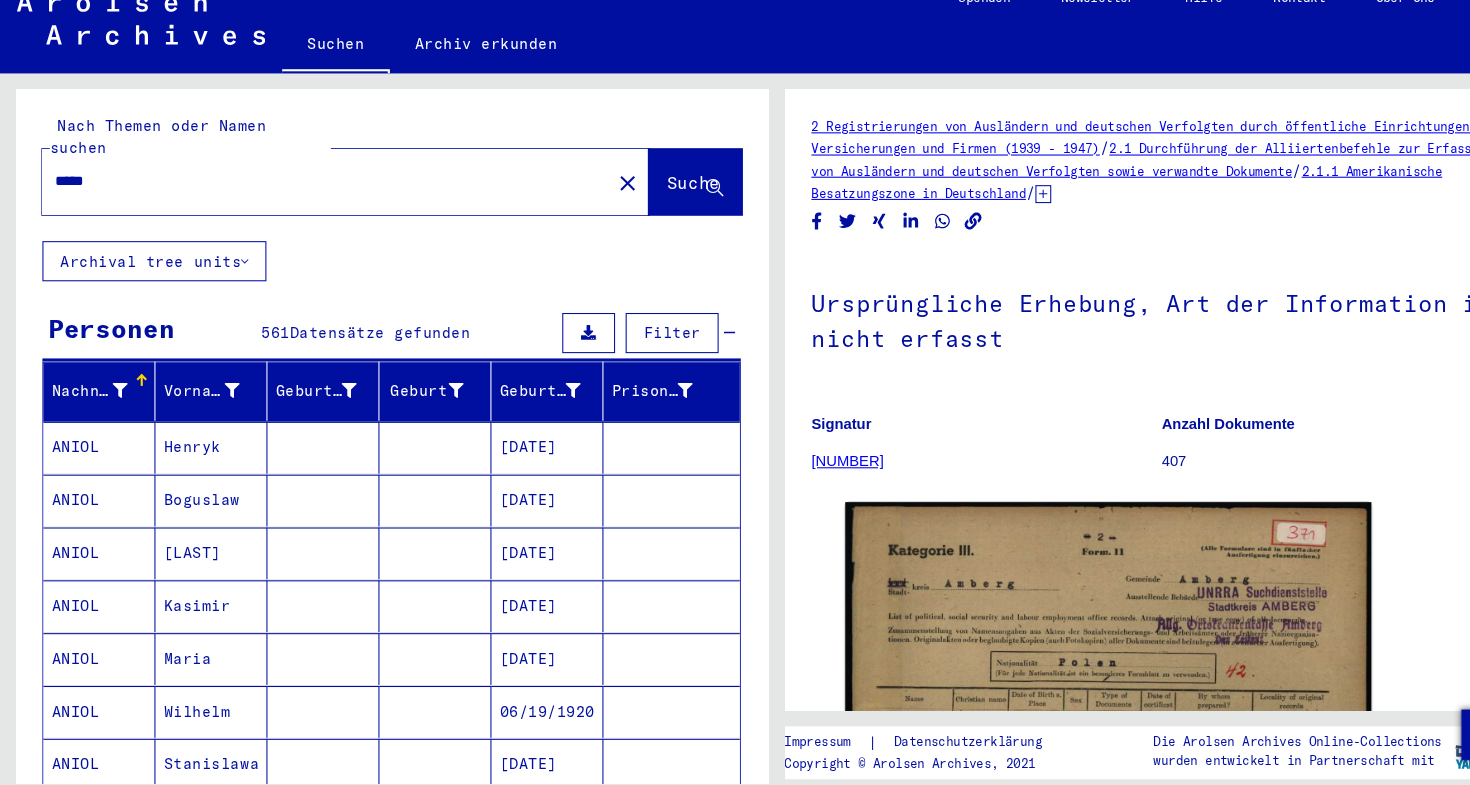 scroll, scrollTop: 0, scrollLeft: 0, axis: both 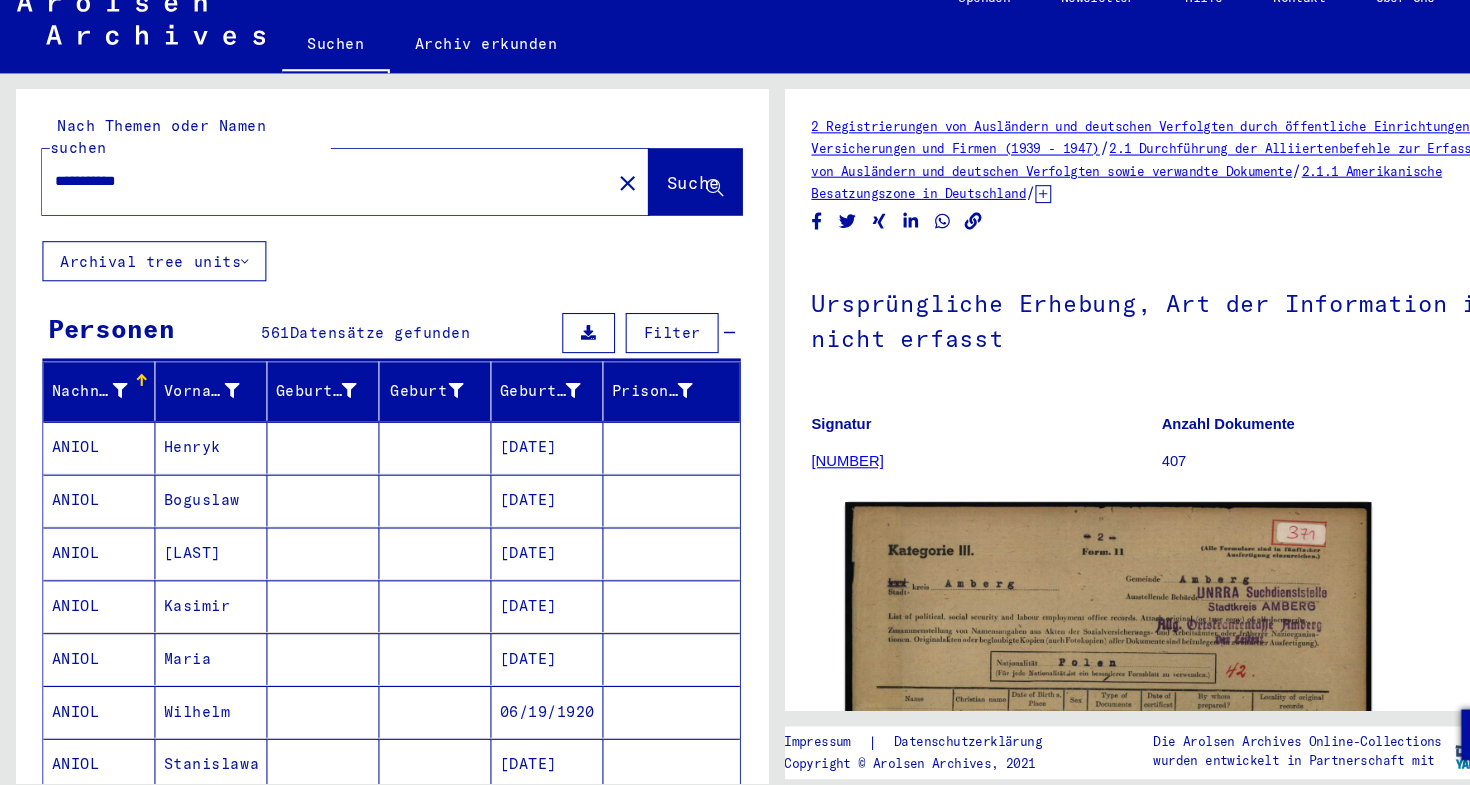 type on "**********" 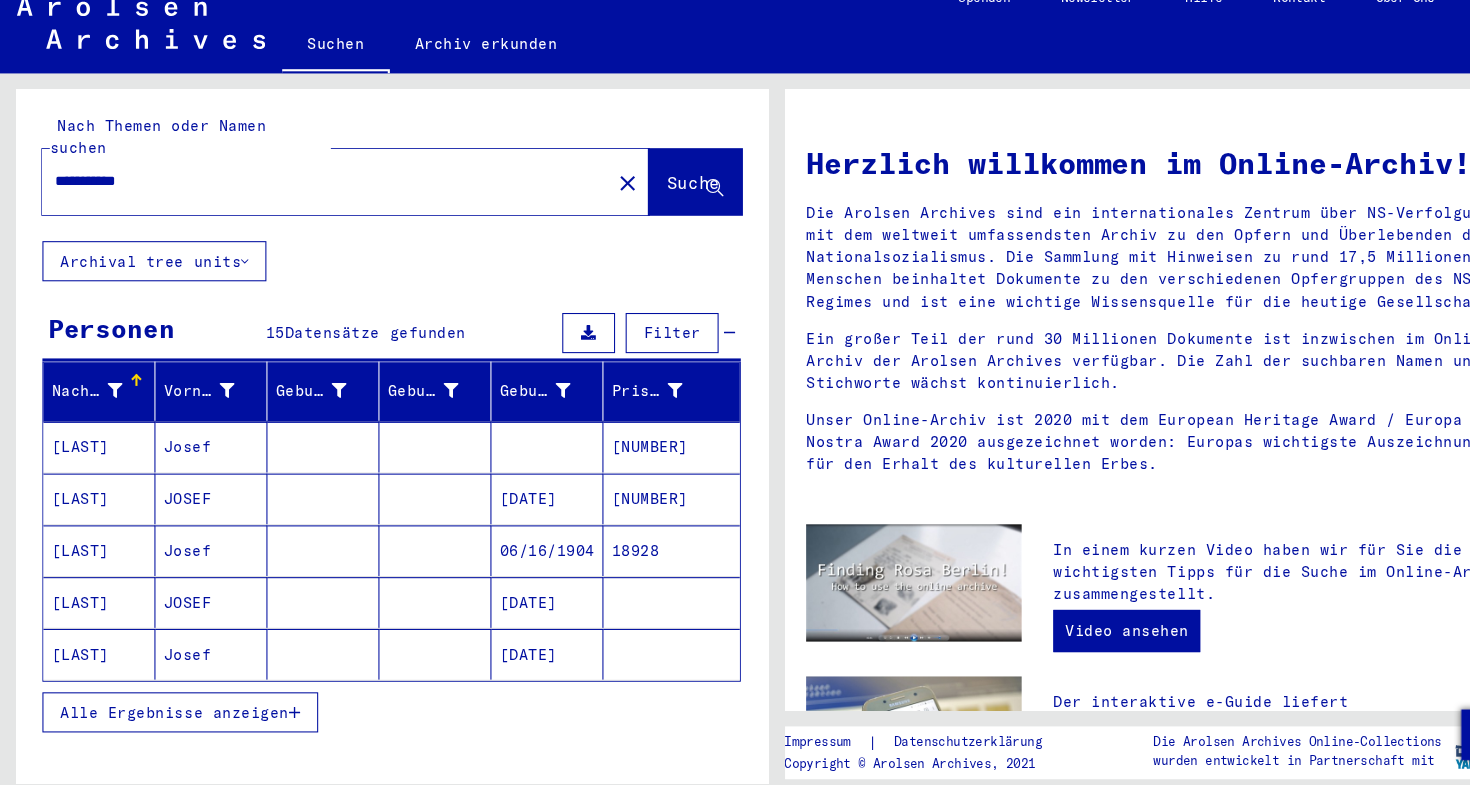 click on "Josef" at bounding box center [200, 499] 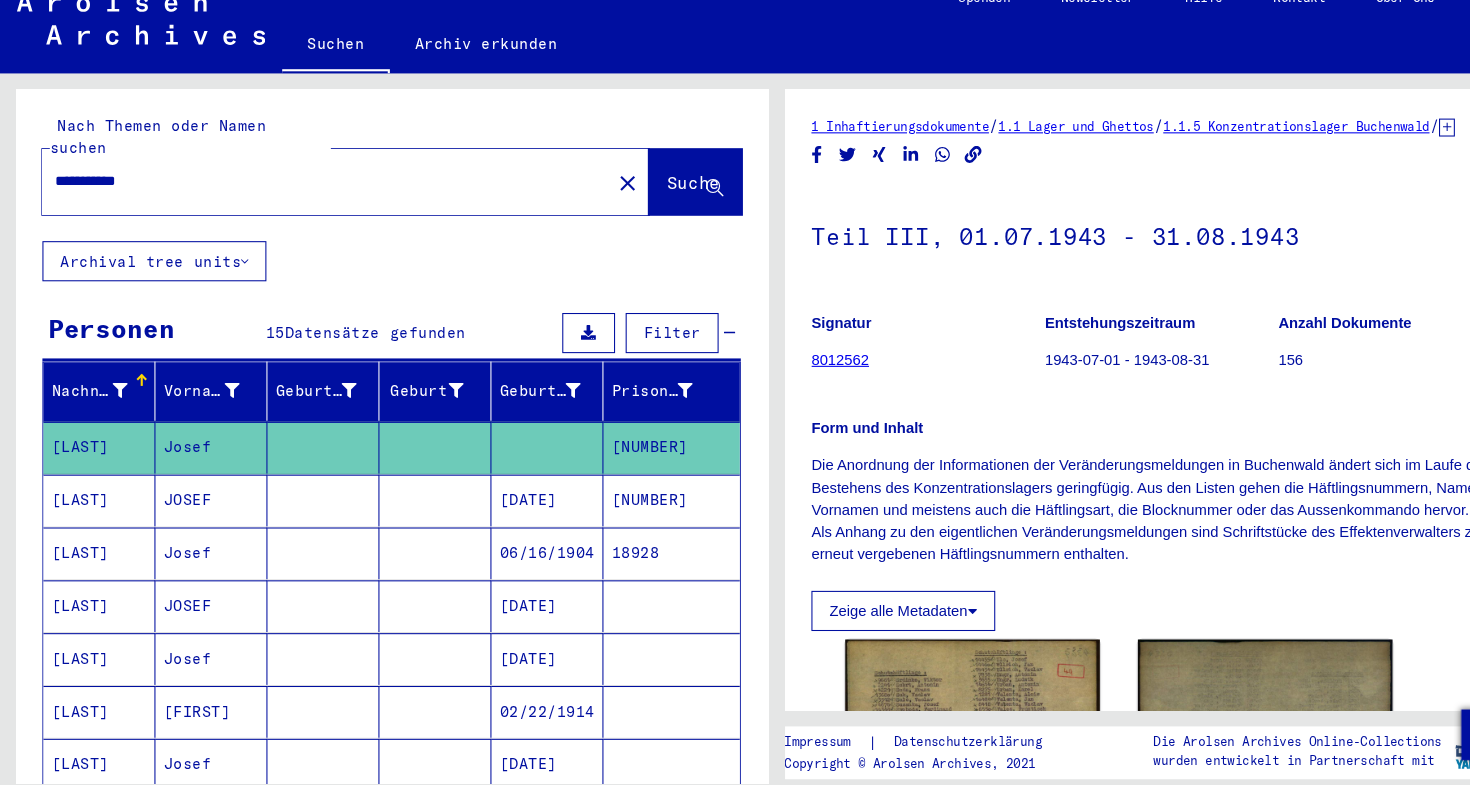 scroll, scrollTop: 0, scrollLeft: 0, axis: both 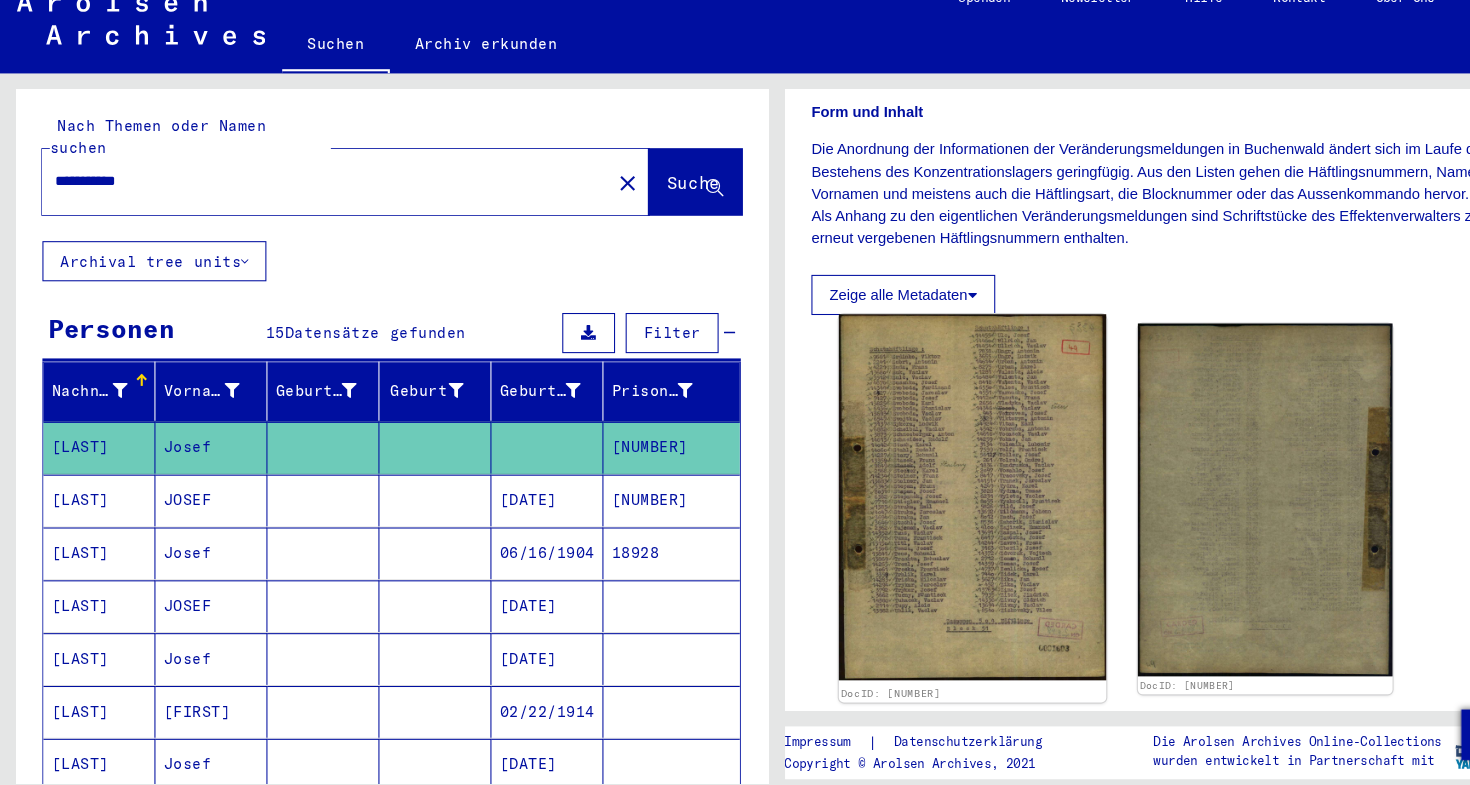 click 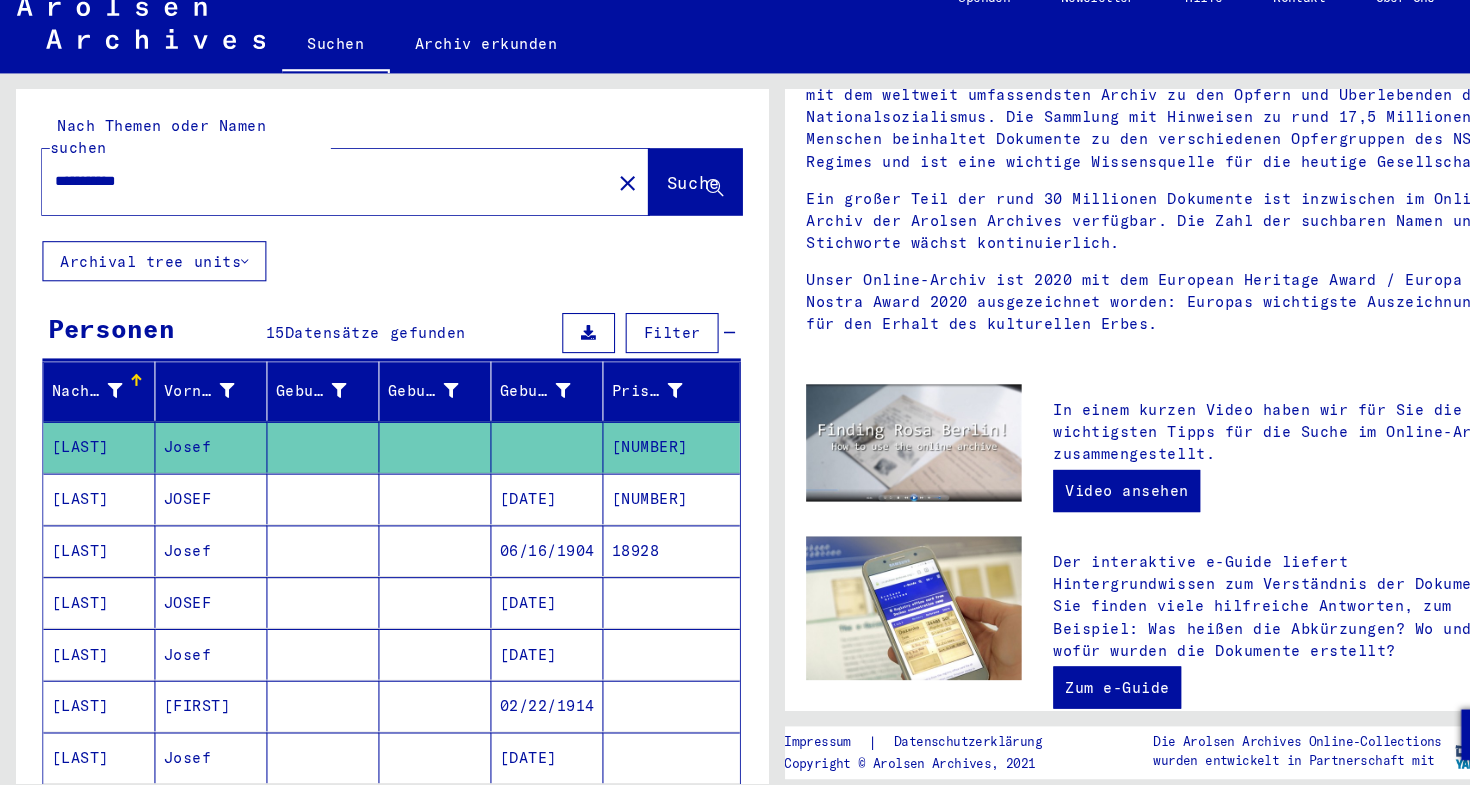 scroll, scrollTop: 137, scrollLeft: 0, axis: vertical 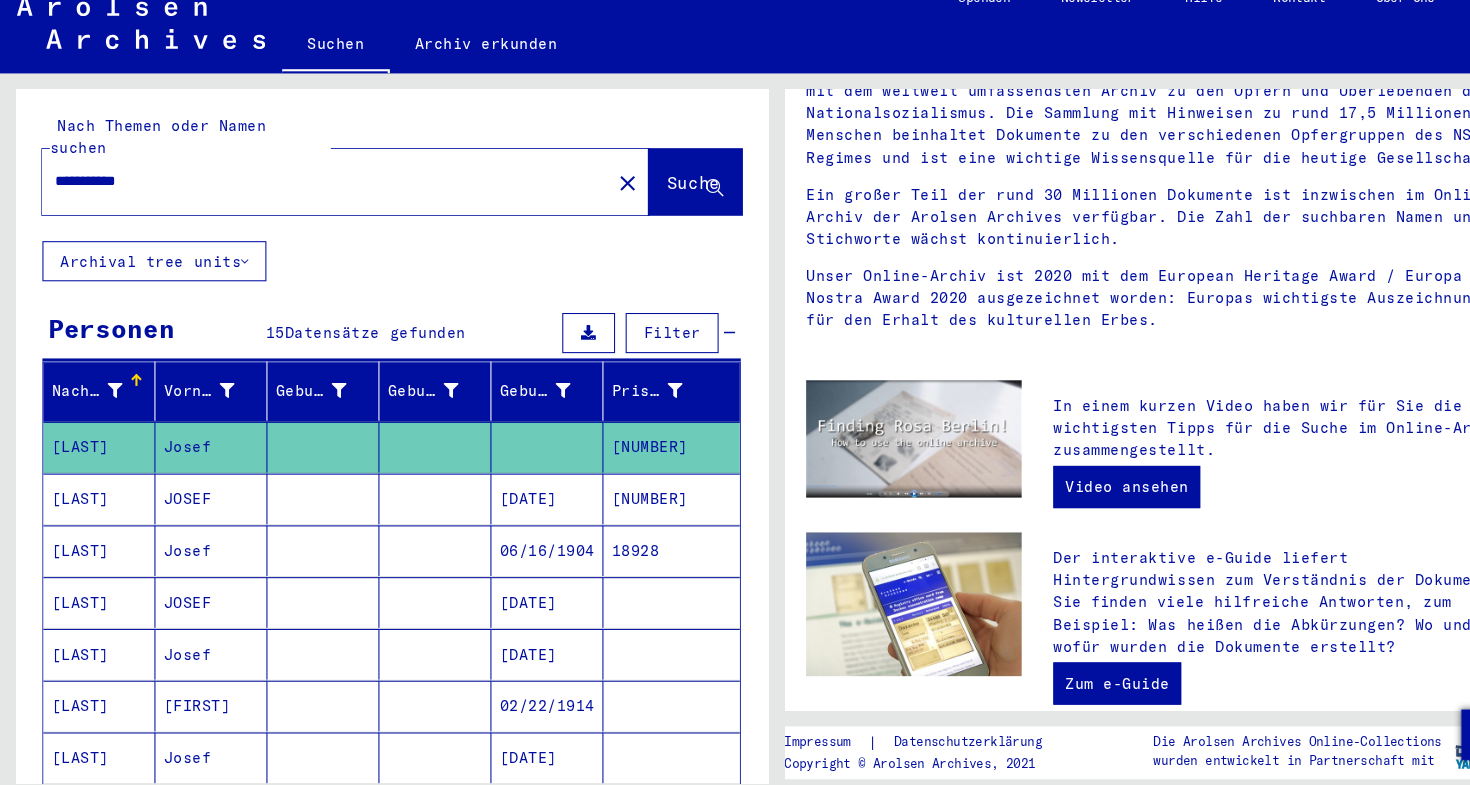 click on "Josef" 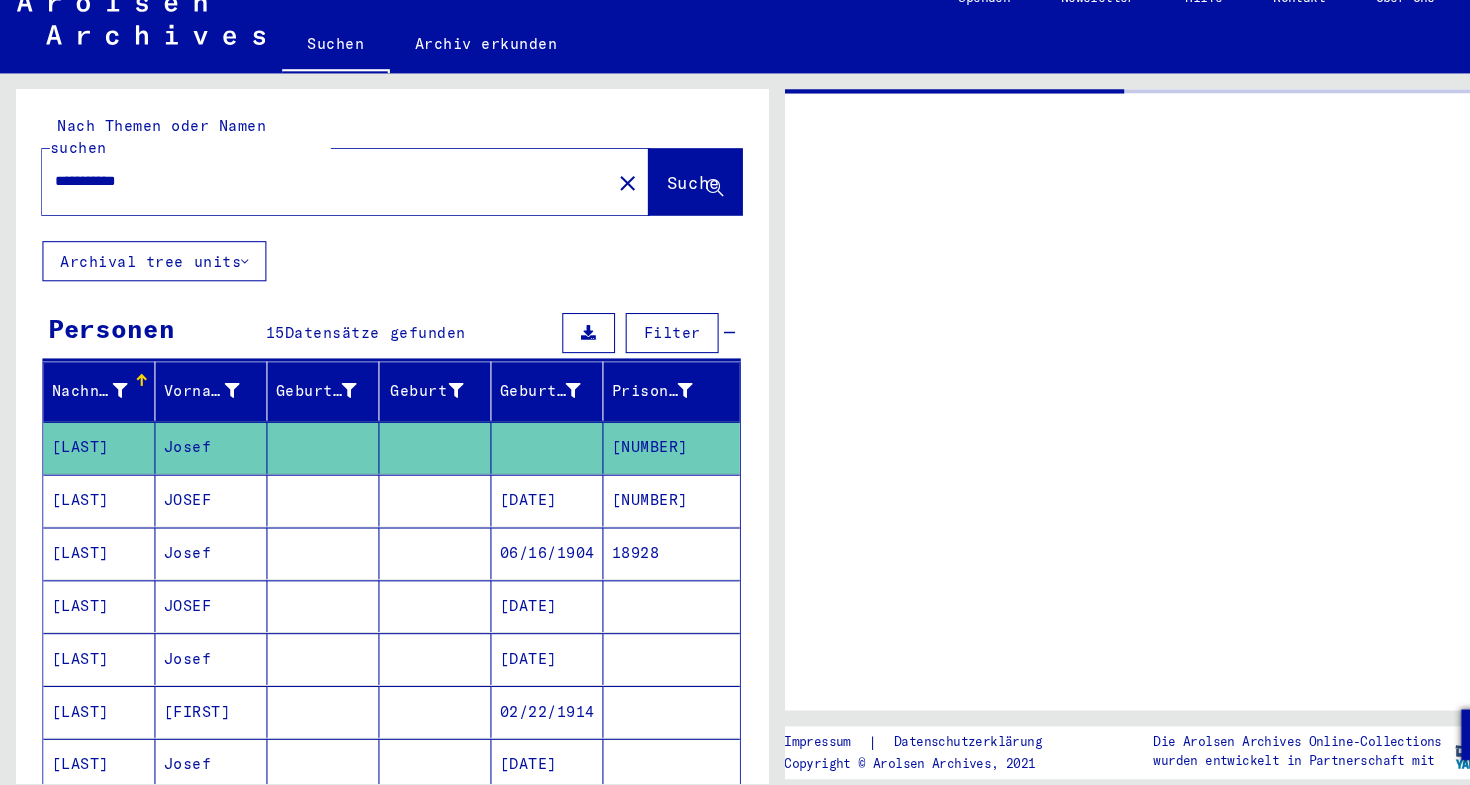 scroll, scrollTop: 0, scrollLeft: 0, axis: both 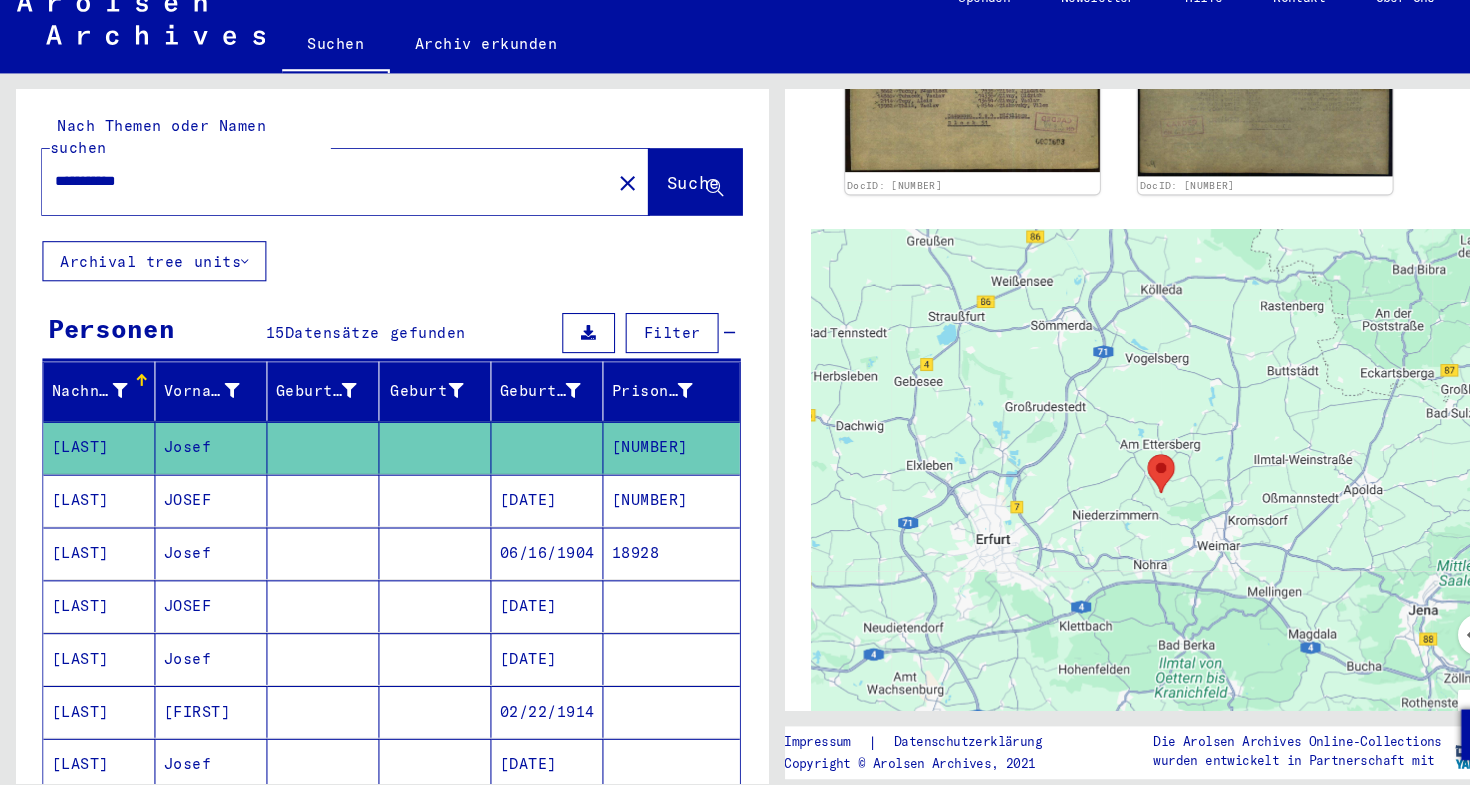 click on "JOSEF" at bounding box center [200, 550] 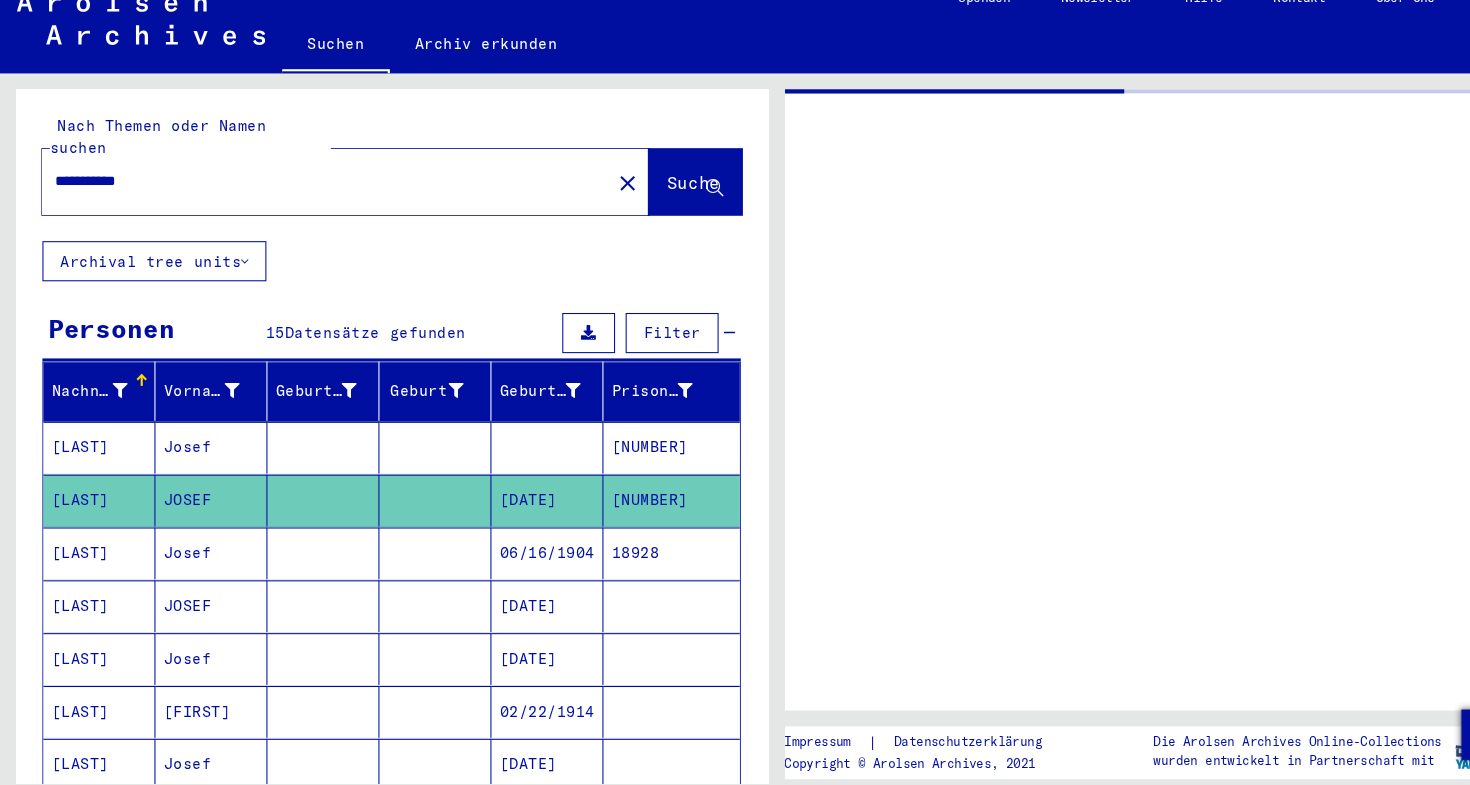 scroll, scrollTop: 0, scrollLeft: 0, axis: both 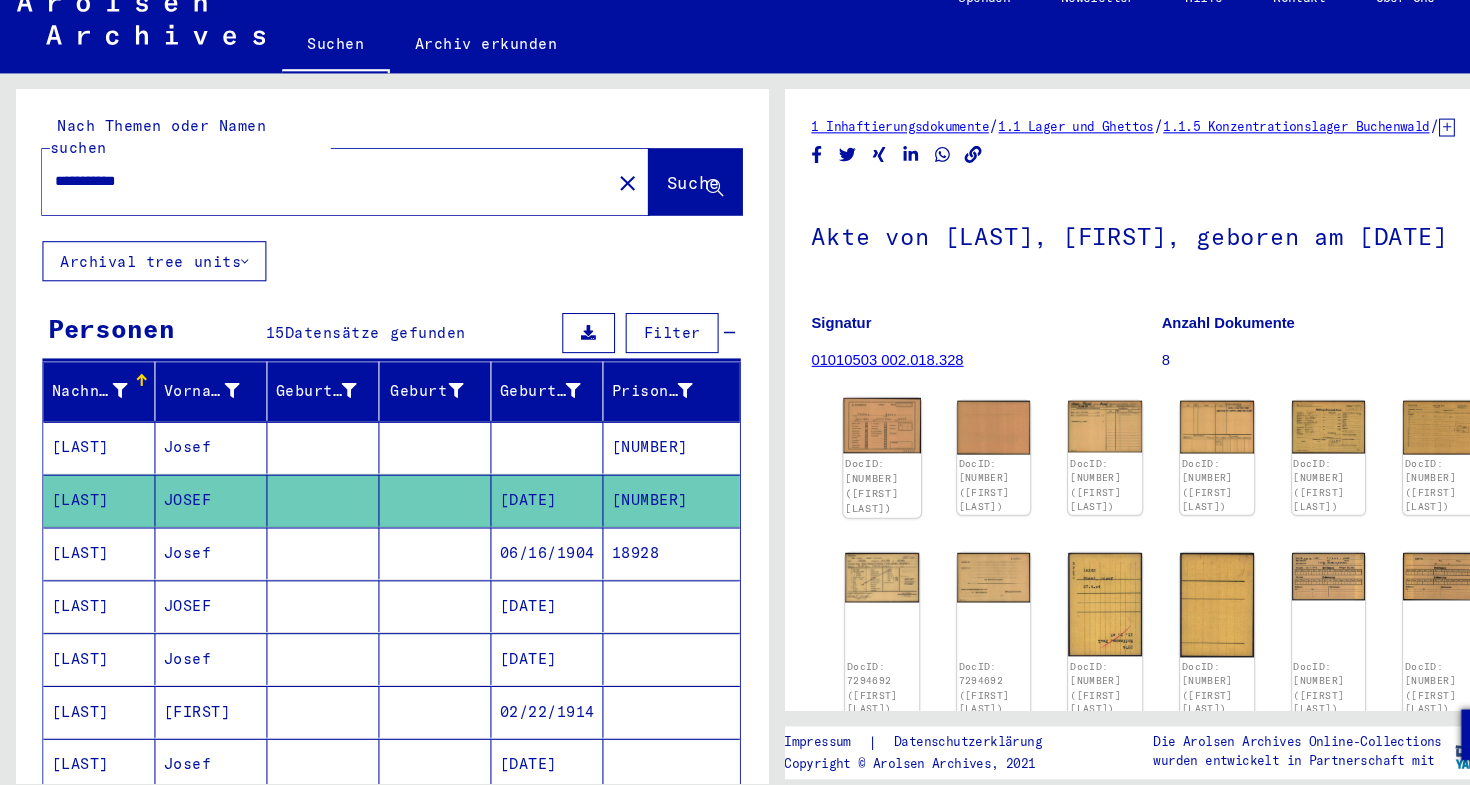 click 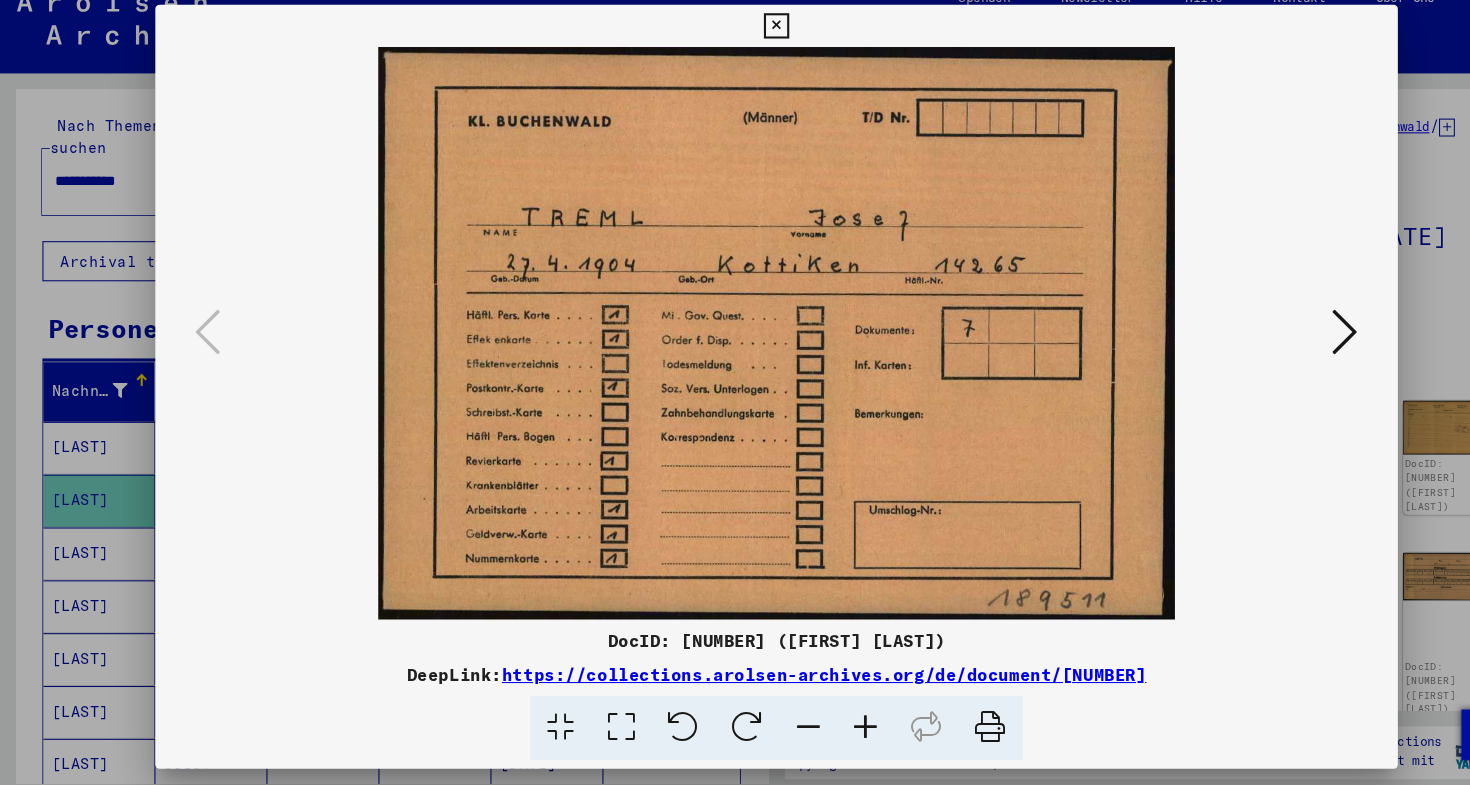 click at bounding box center (1273, 341) 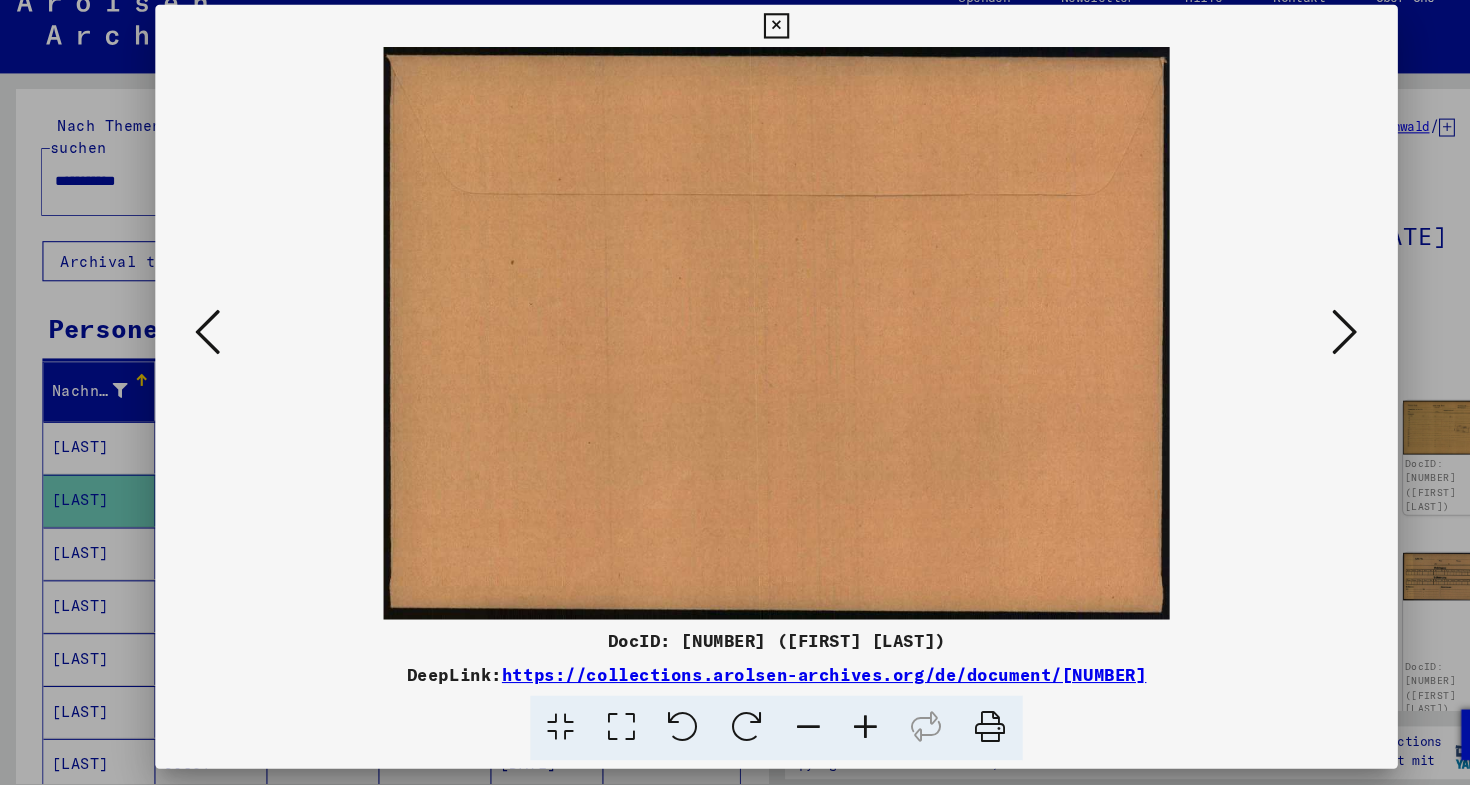 click at bounding box center [1273, 341] 